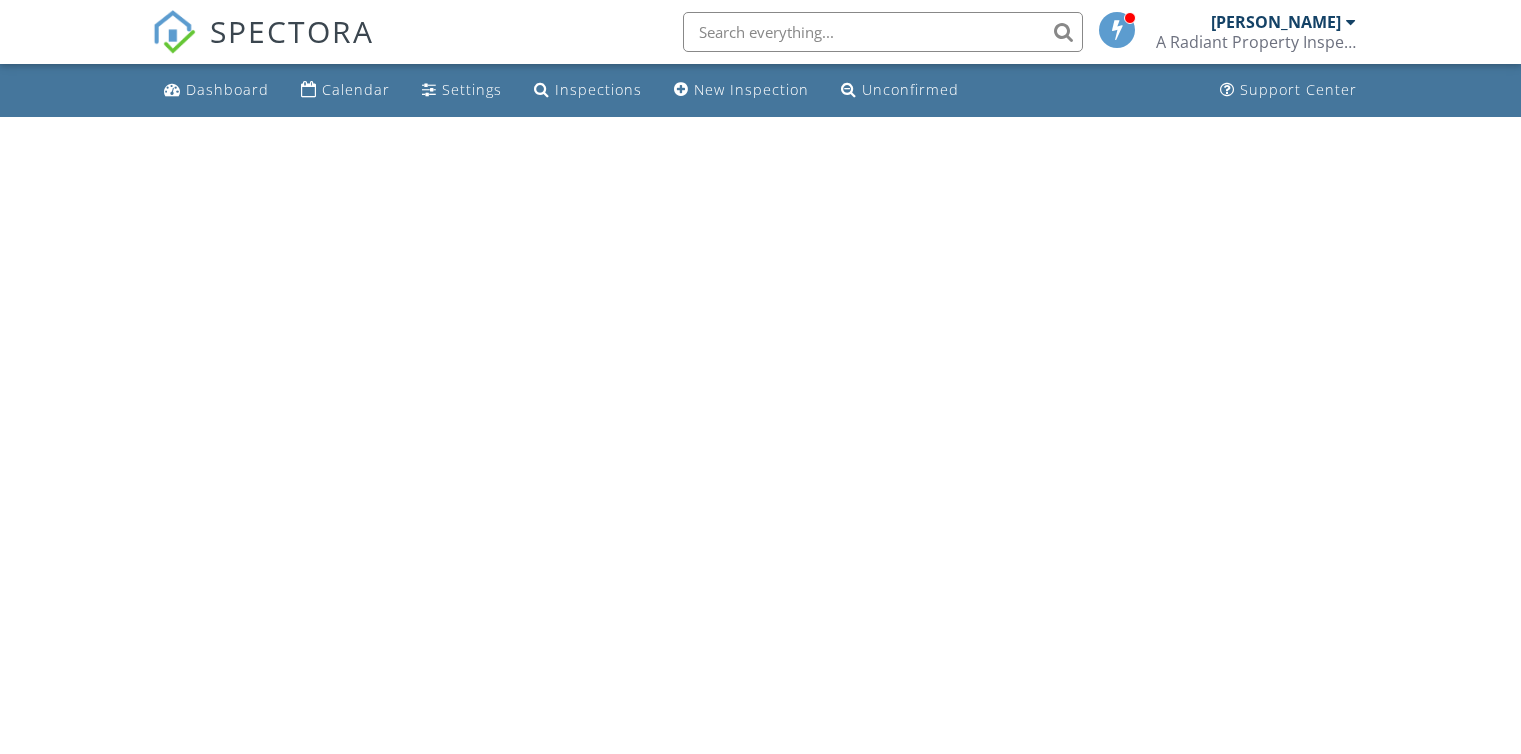 scroll, scrollTop: 0, scrollLeft: 0, axis: both 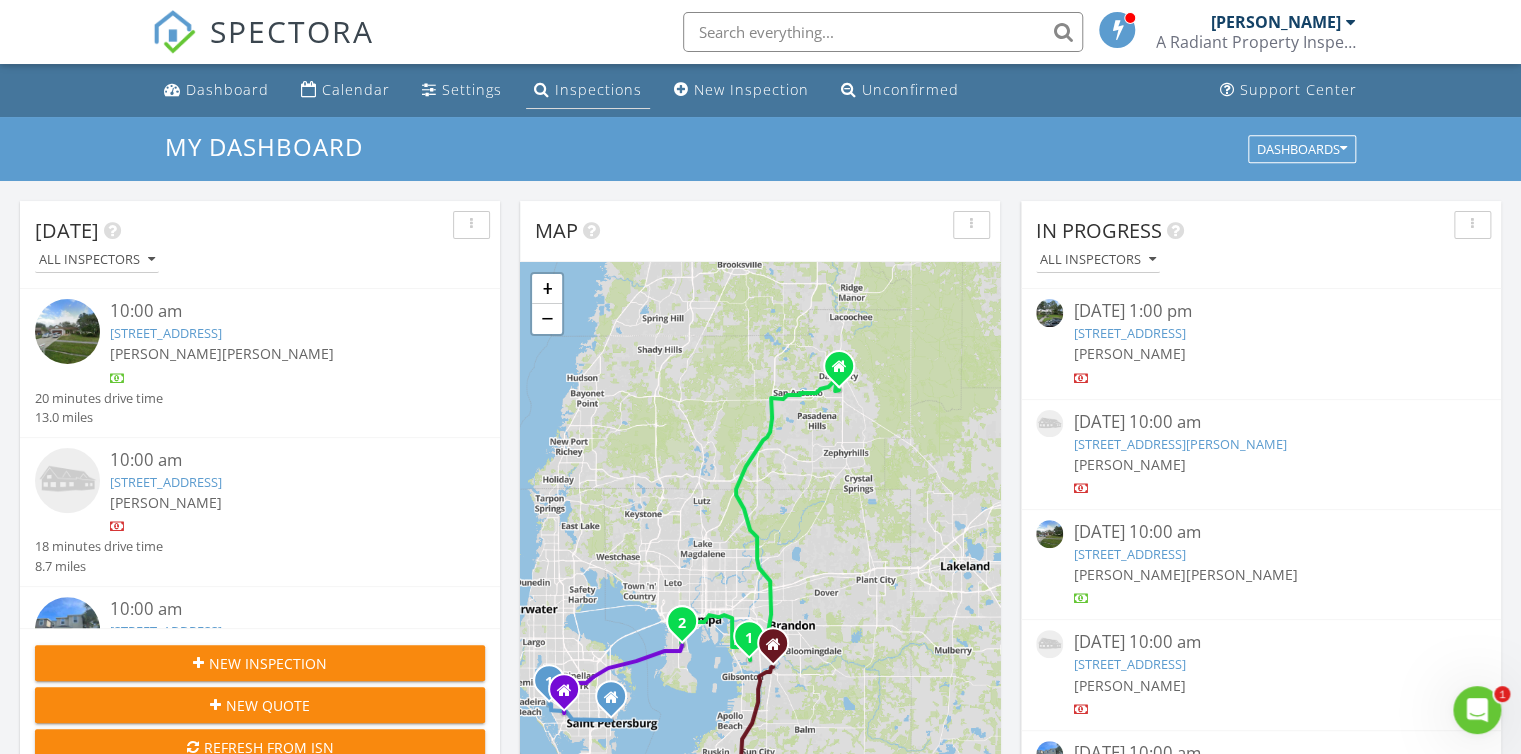 click on "Inspections" at bounding box center [598, 89] 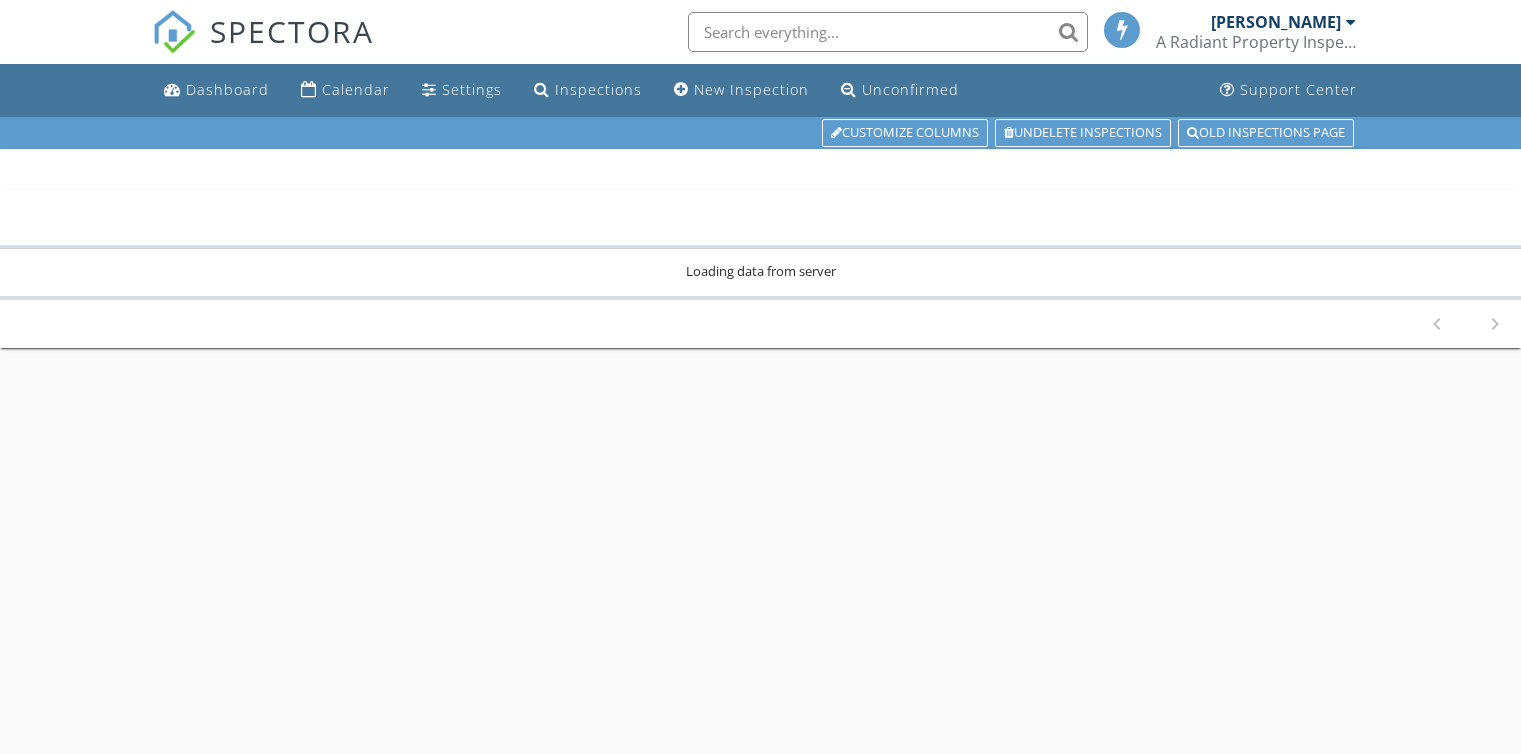 scroll, scrollTop: 0, scrollLeft: 0, axis: both 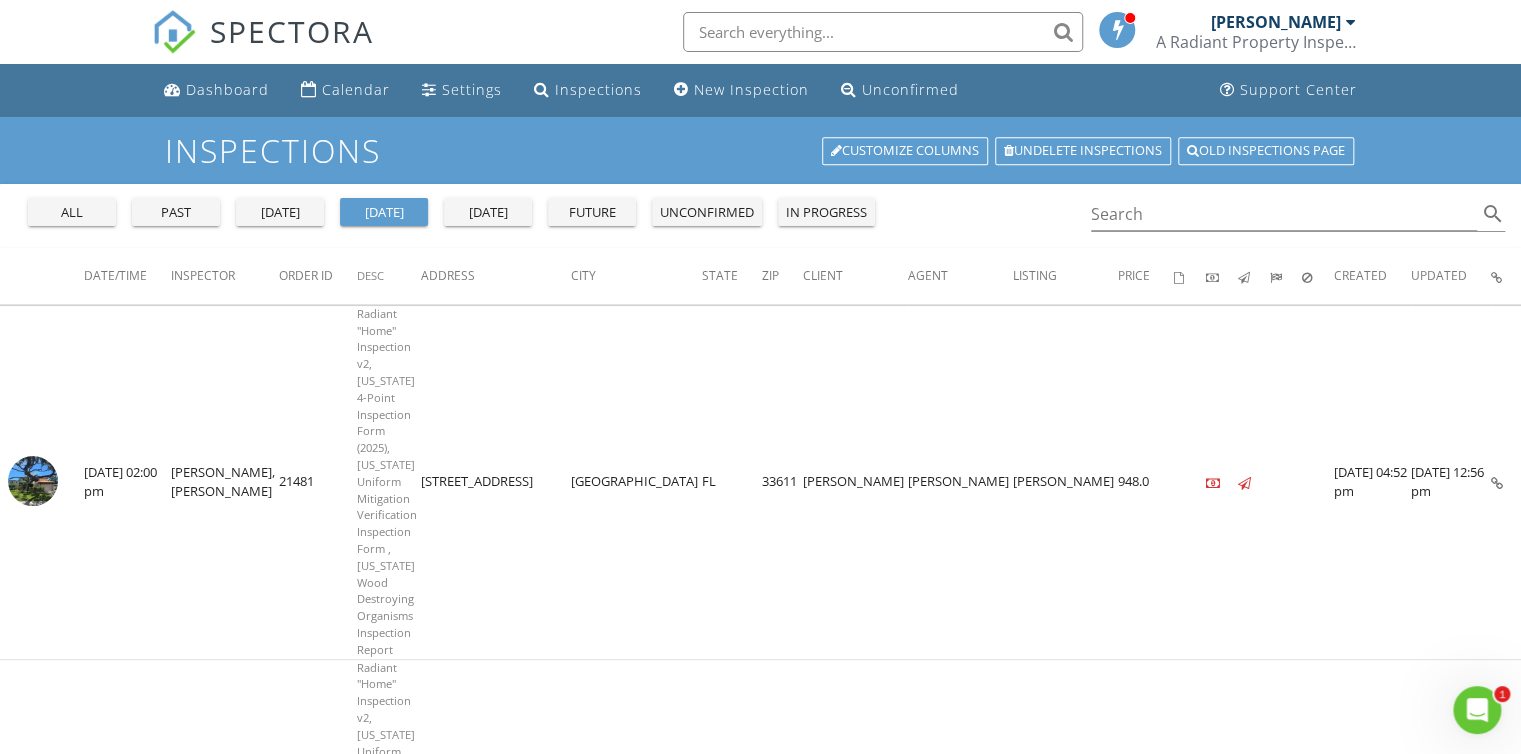 click on "[DATE]" at bounding box center [488, 212] 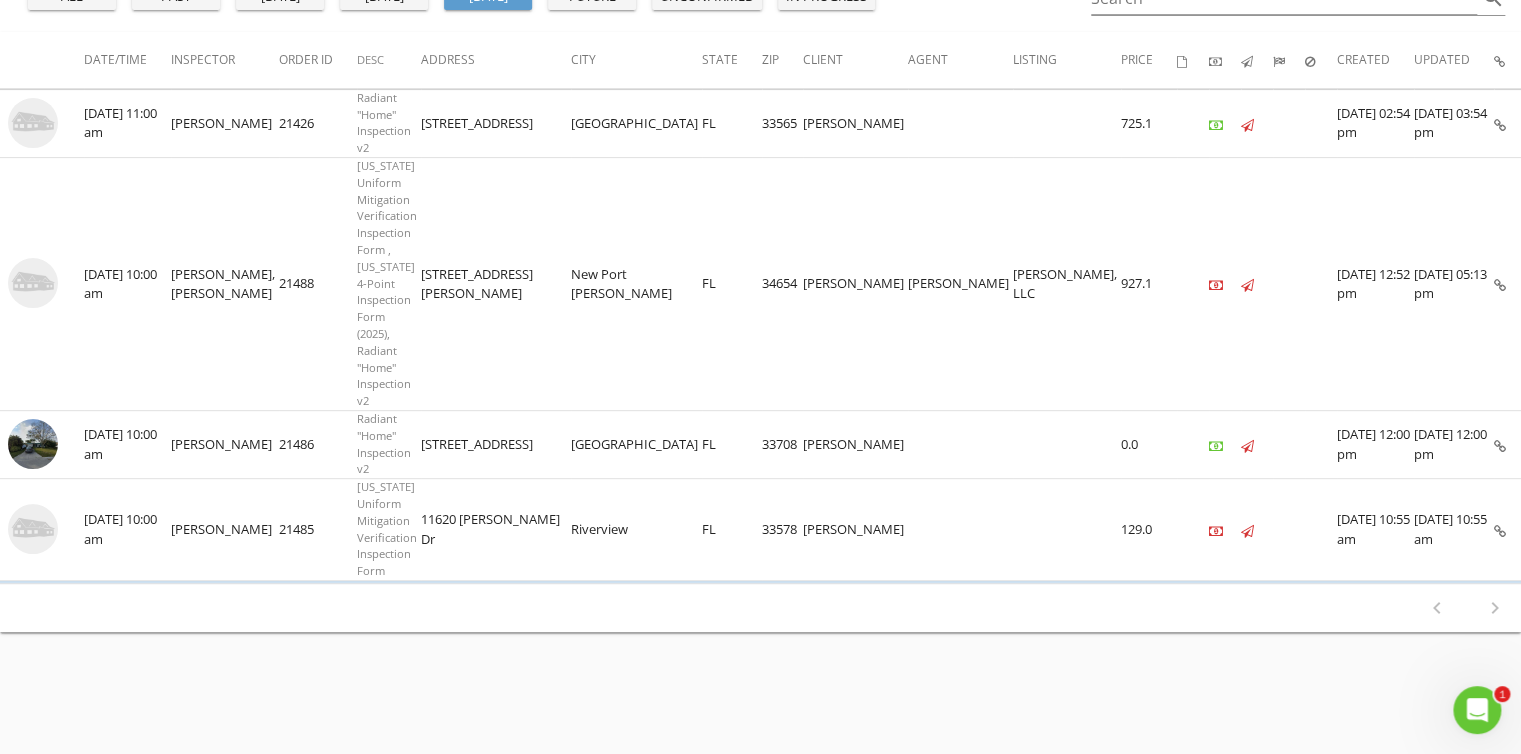 scroll, scrollTop: 83, scrollLeft: 0, axis: vertical 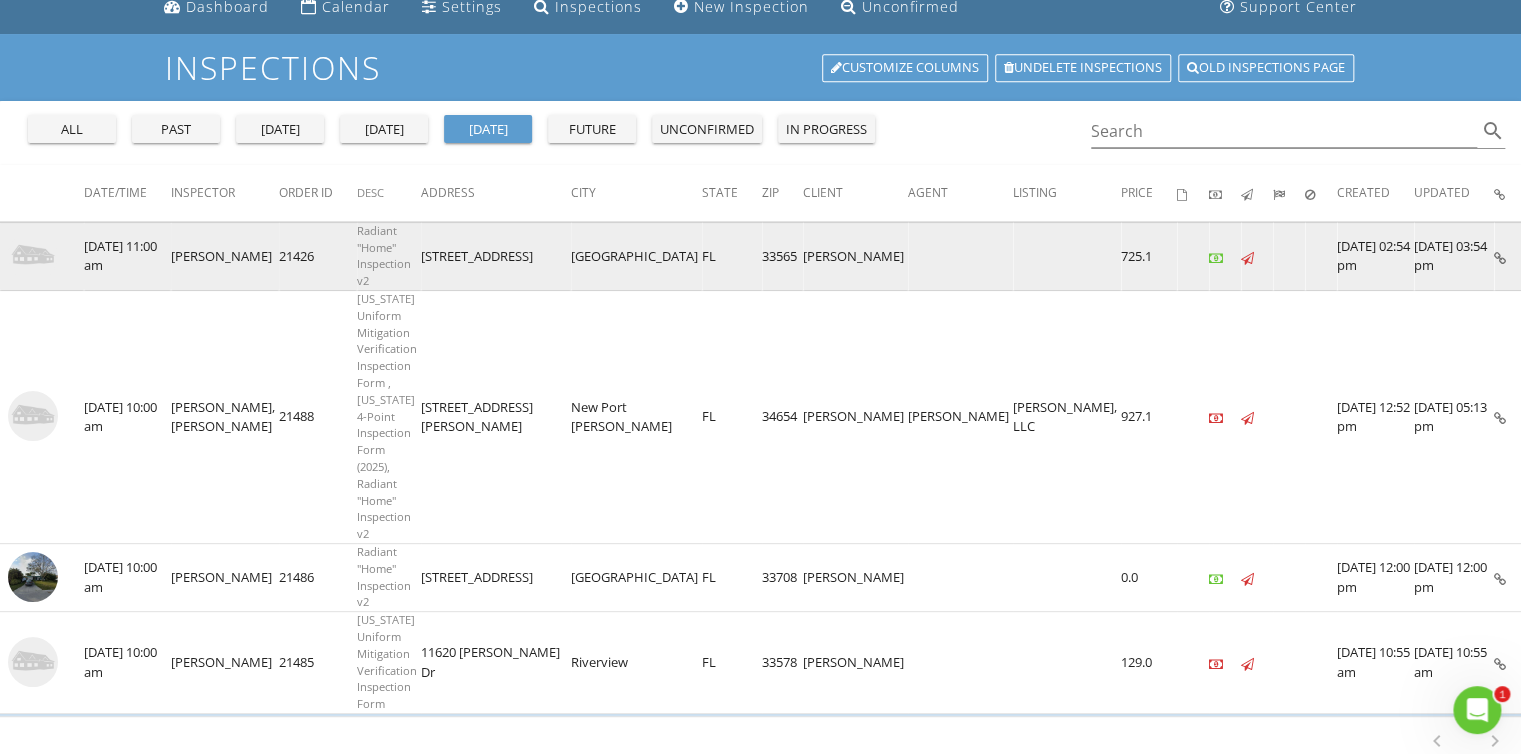 click at bounding box center (33, 256) 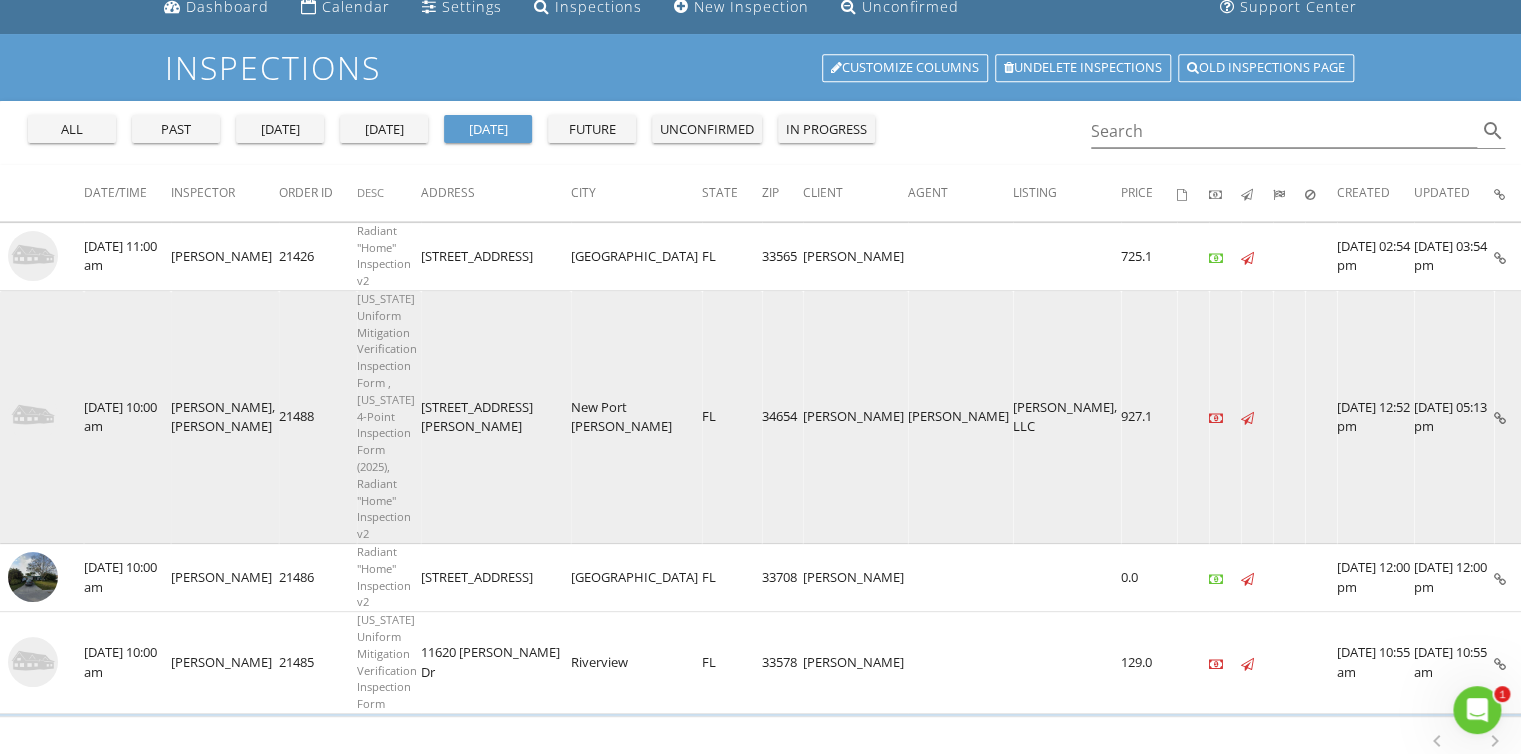 click at bounding box center [33, 416] 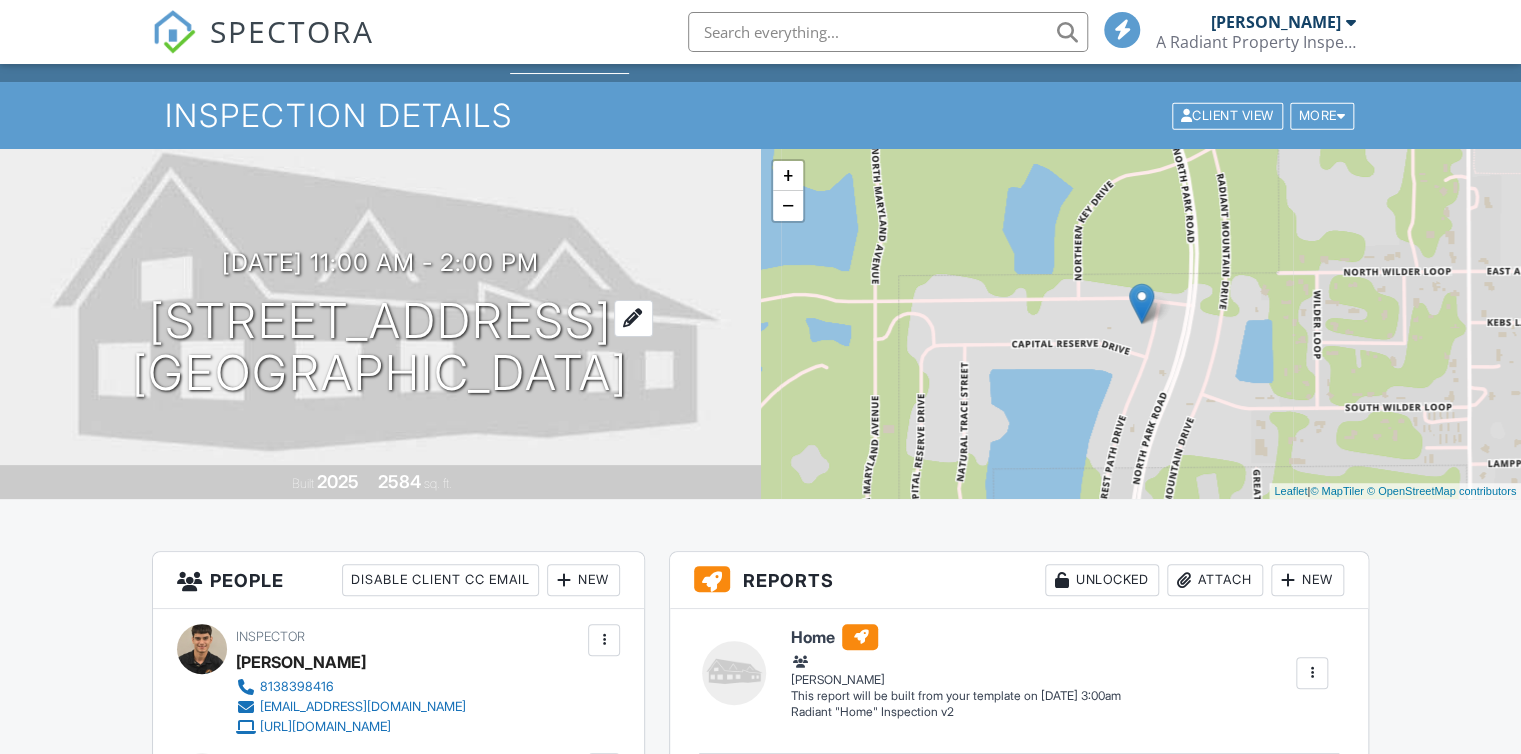 scroll, scrollTop: 400, scrollLeft: 0, axis: vertical 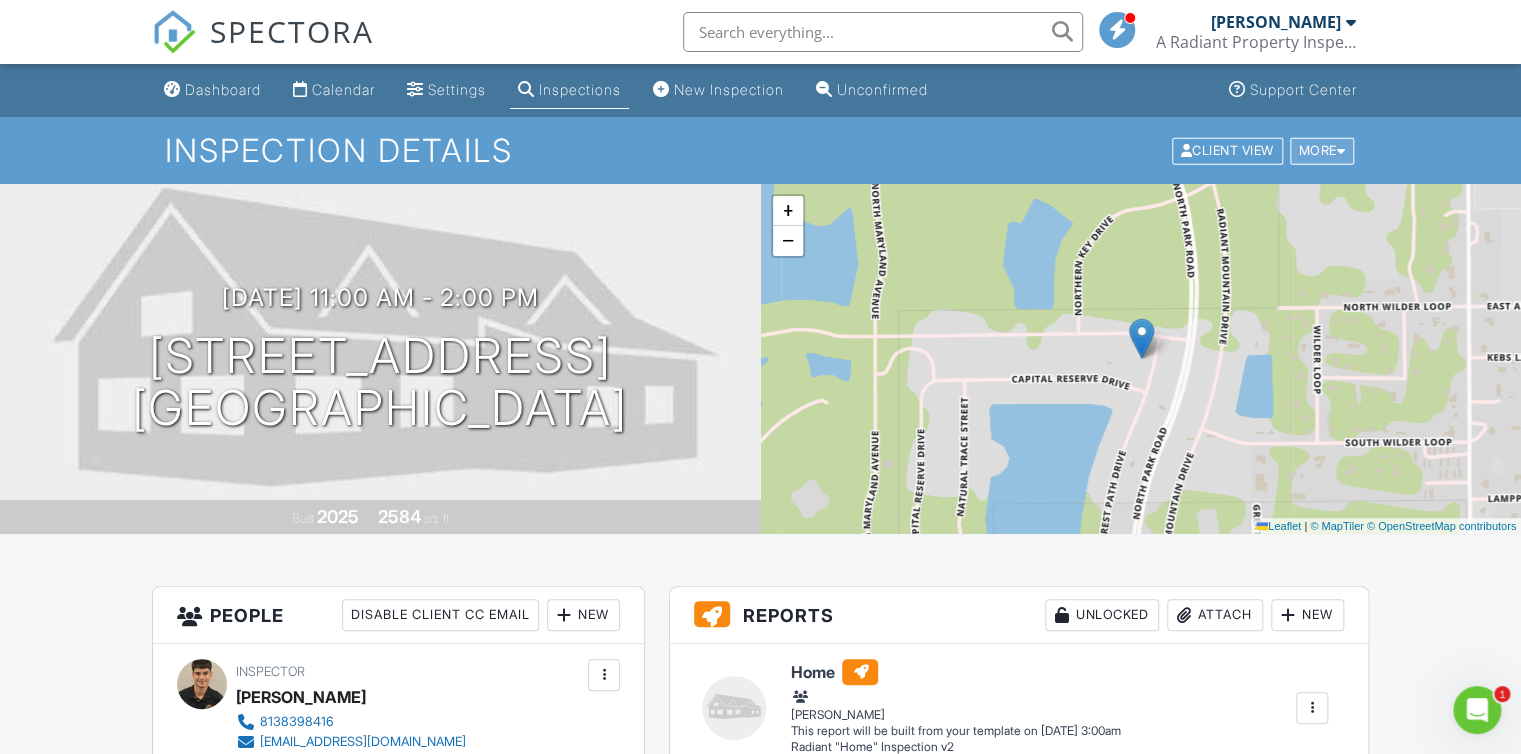 click at bounding box center (1341, 150) 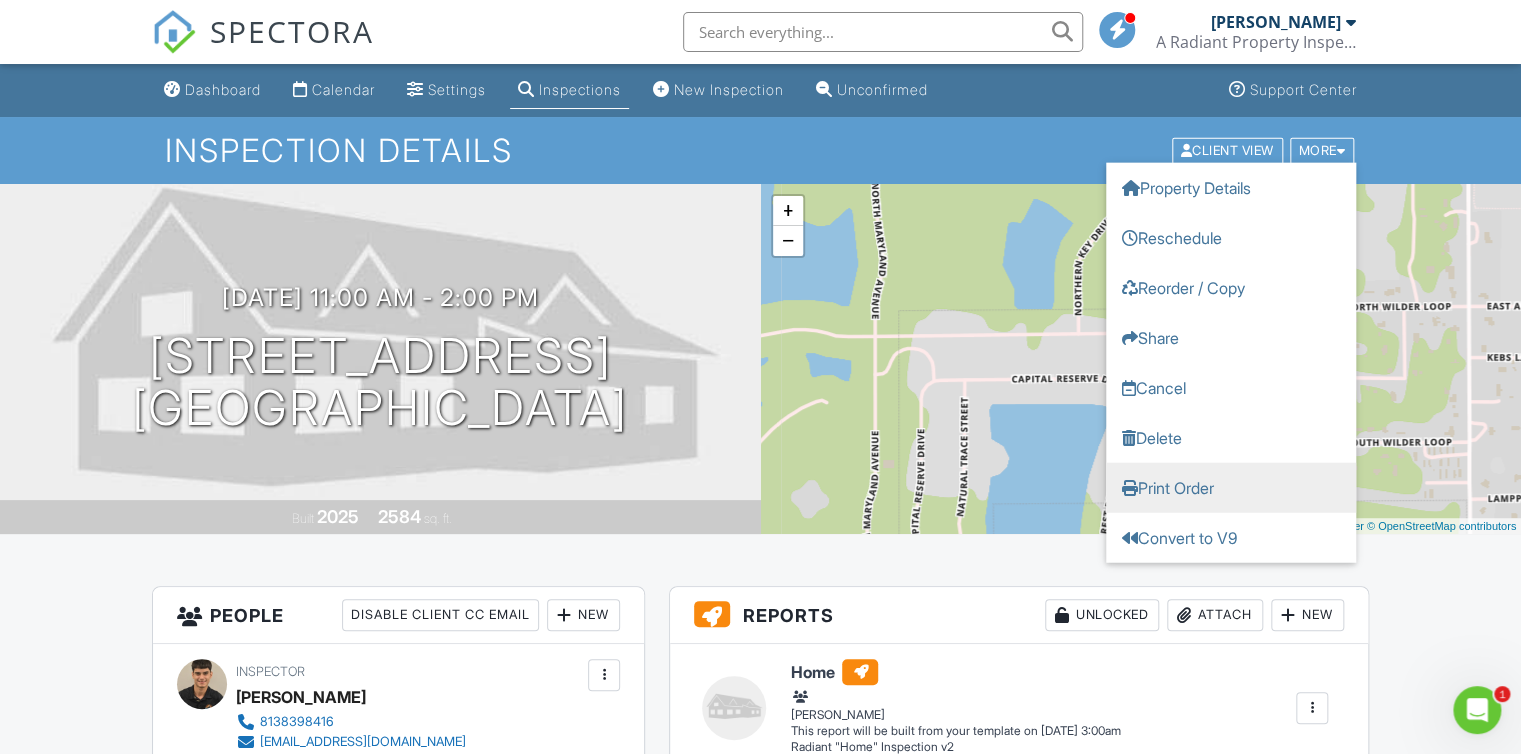 click on "Print Order" at bounding box center [1231, 487] 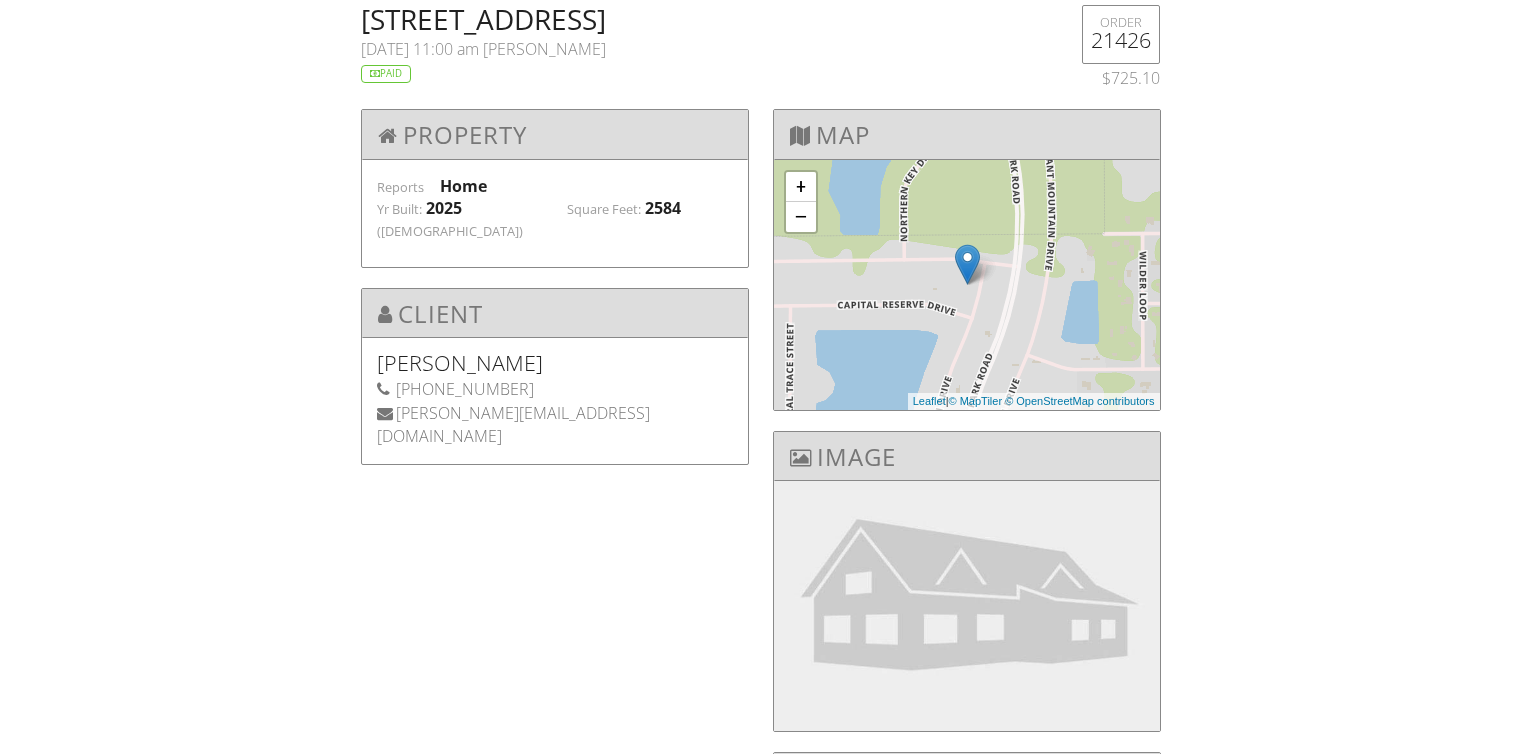 scroll, scrollTop: 0, scrollLeft: 0, axis: both 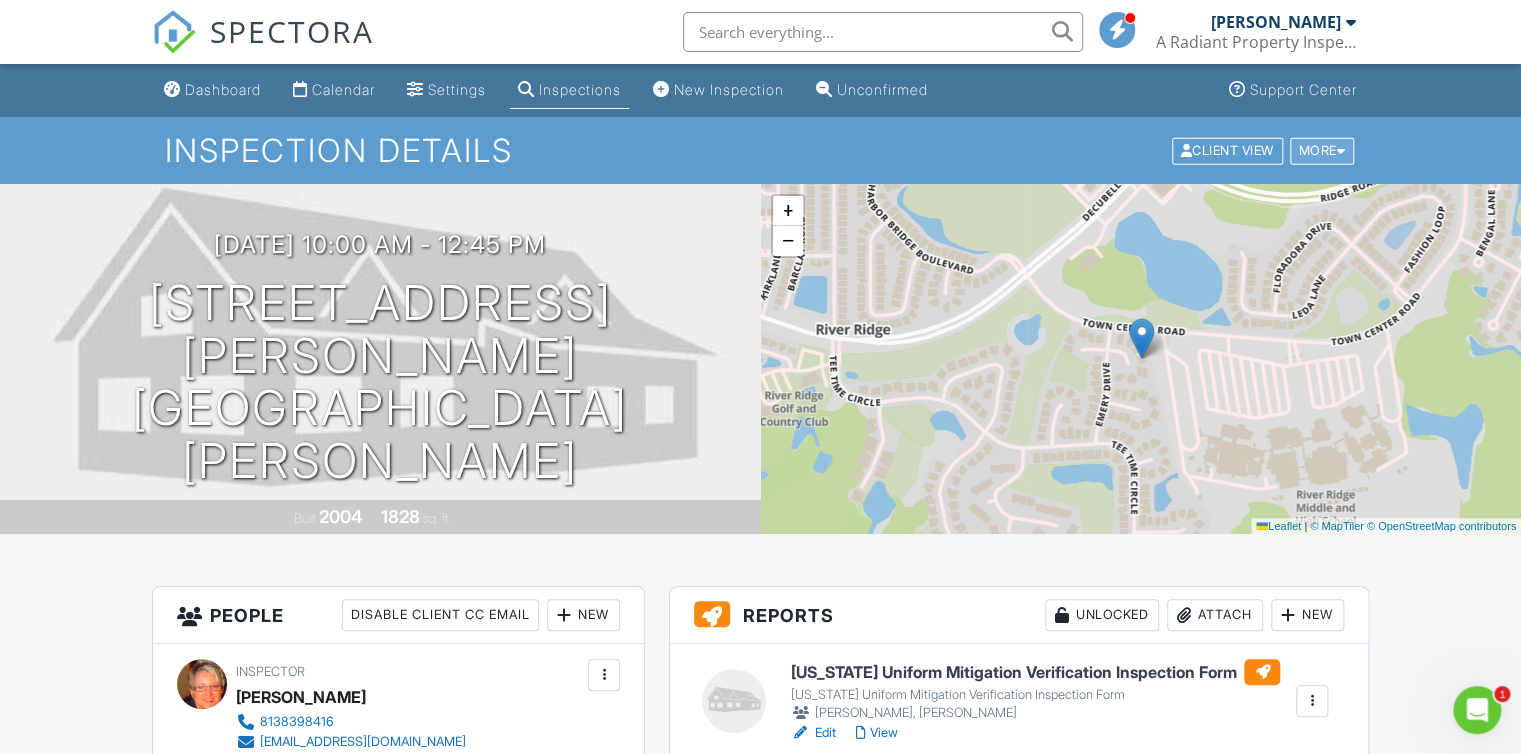 click at bounding box center (1341, 150) 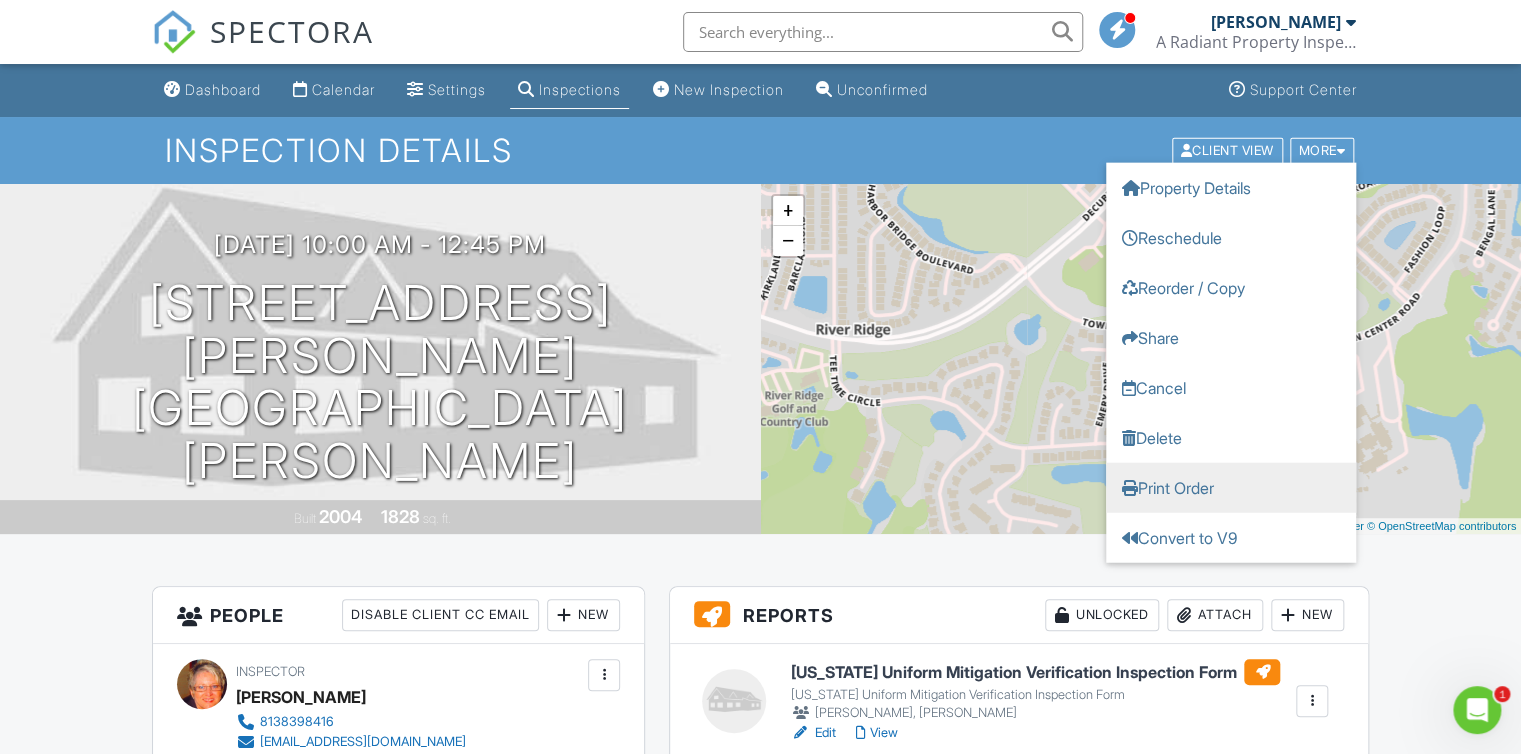 click on "Print Order" at bounding box center (1231, 487) 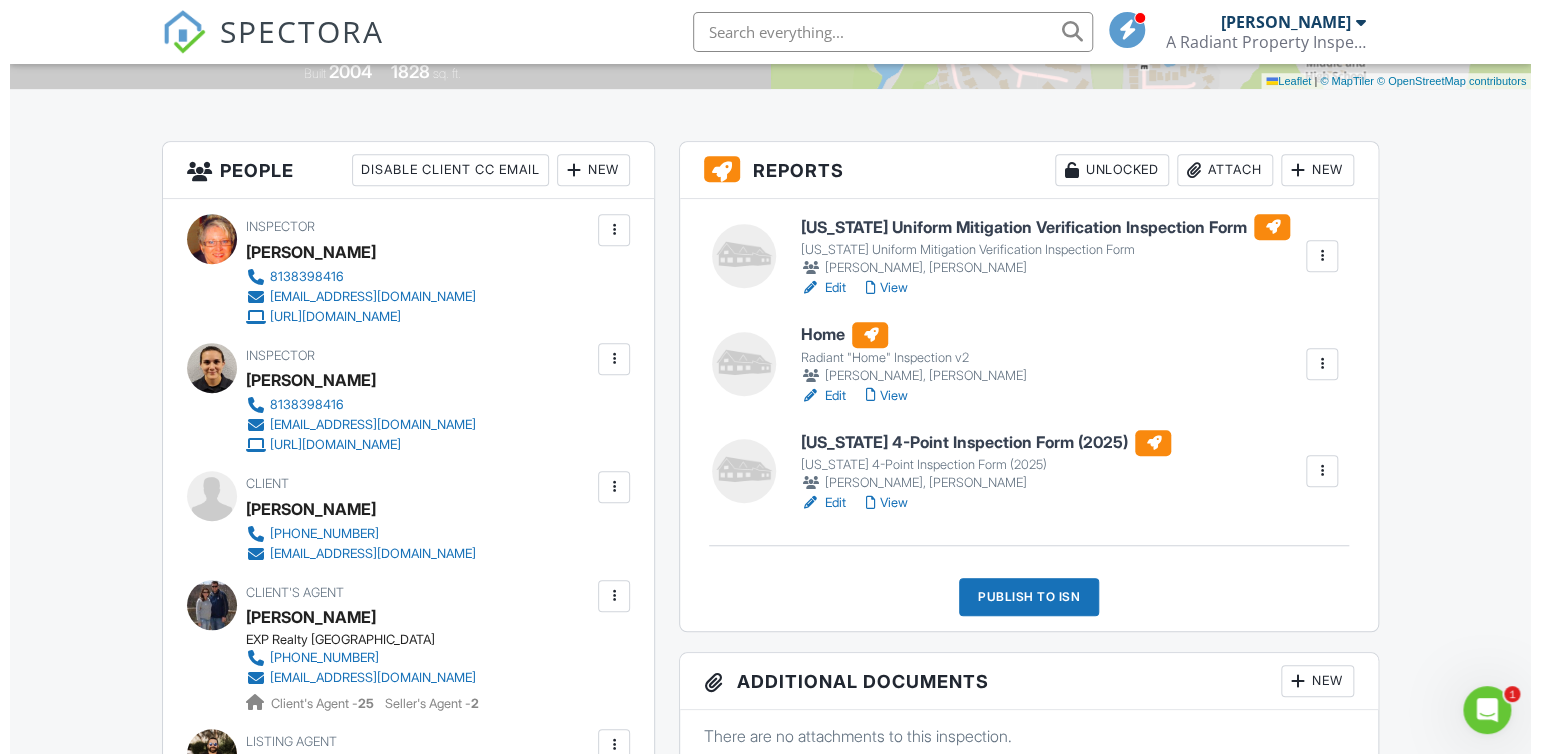 scroll, scrollTop: 533, scrollLeft: 0, axis: vertical 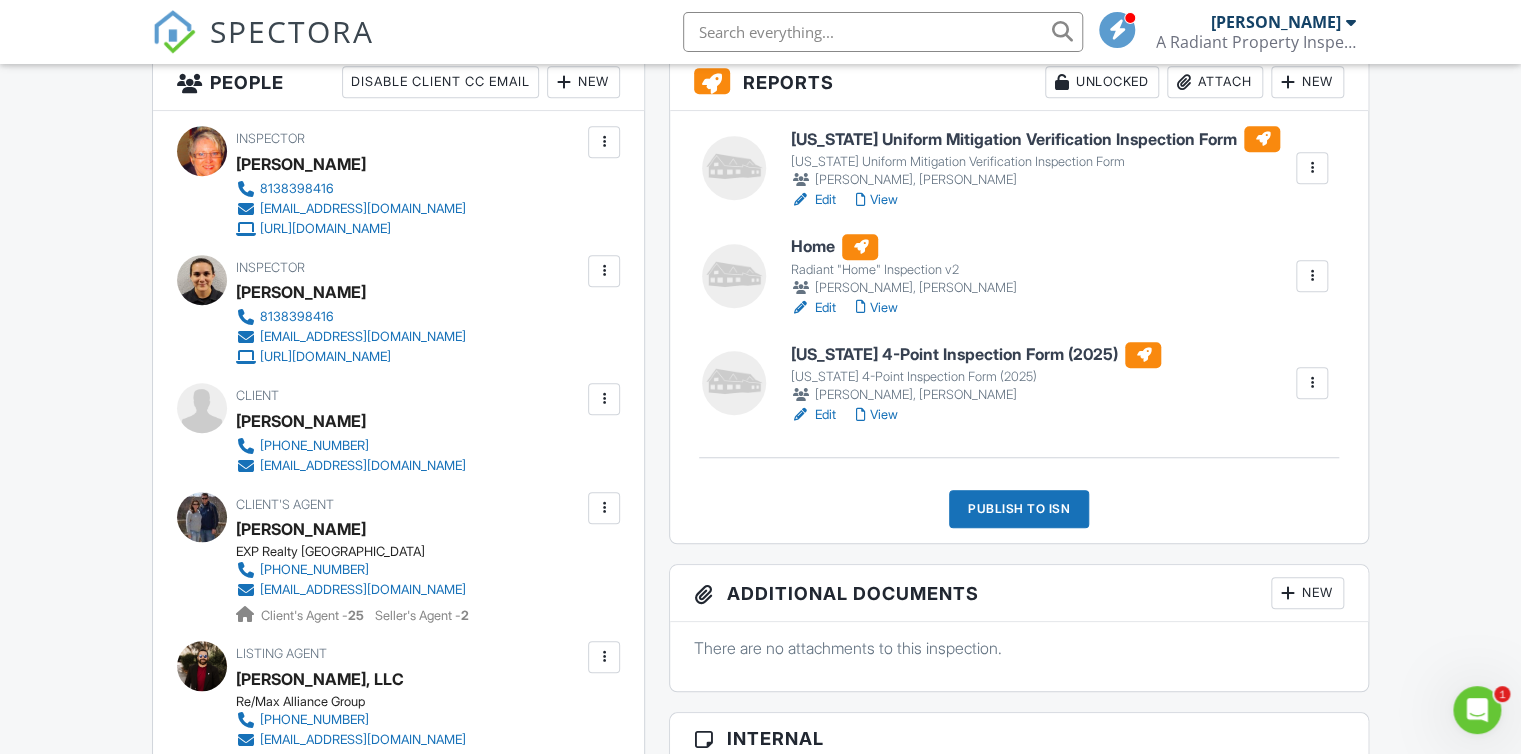 click at bounding box center (1312, 276) 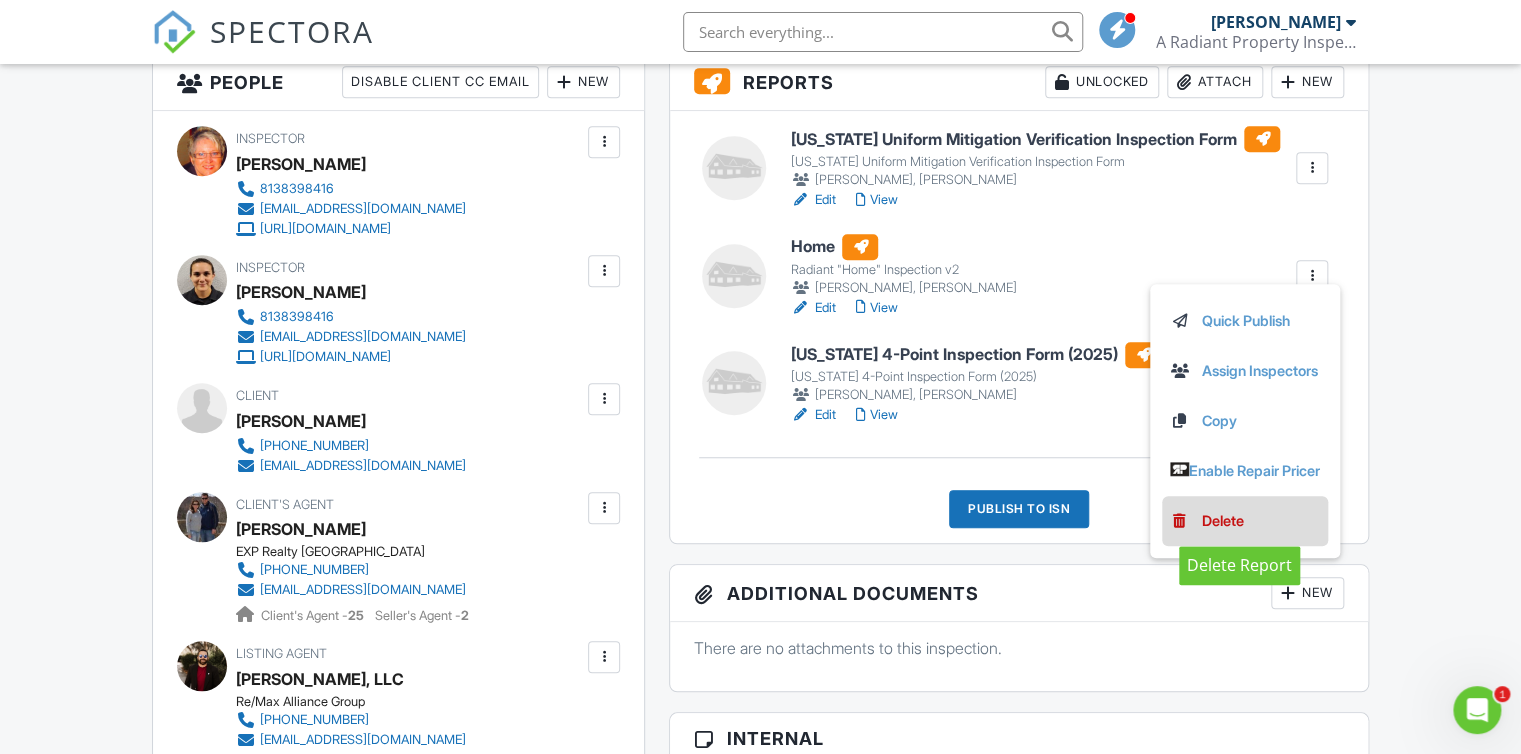 click on "Delete" at bounding box center (1223, 521) 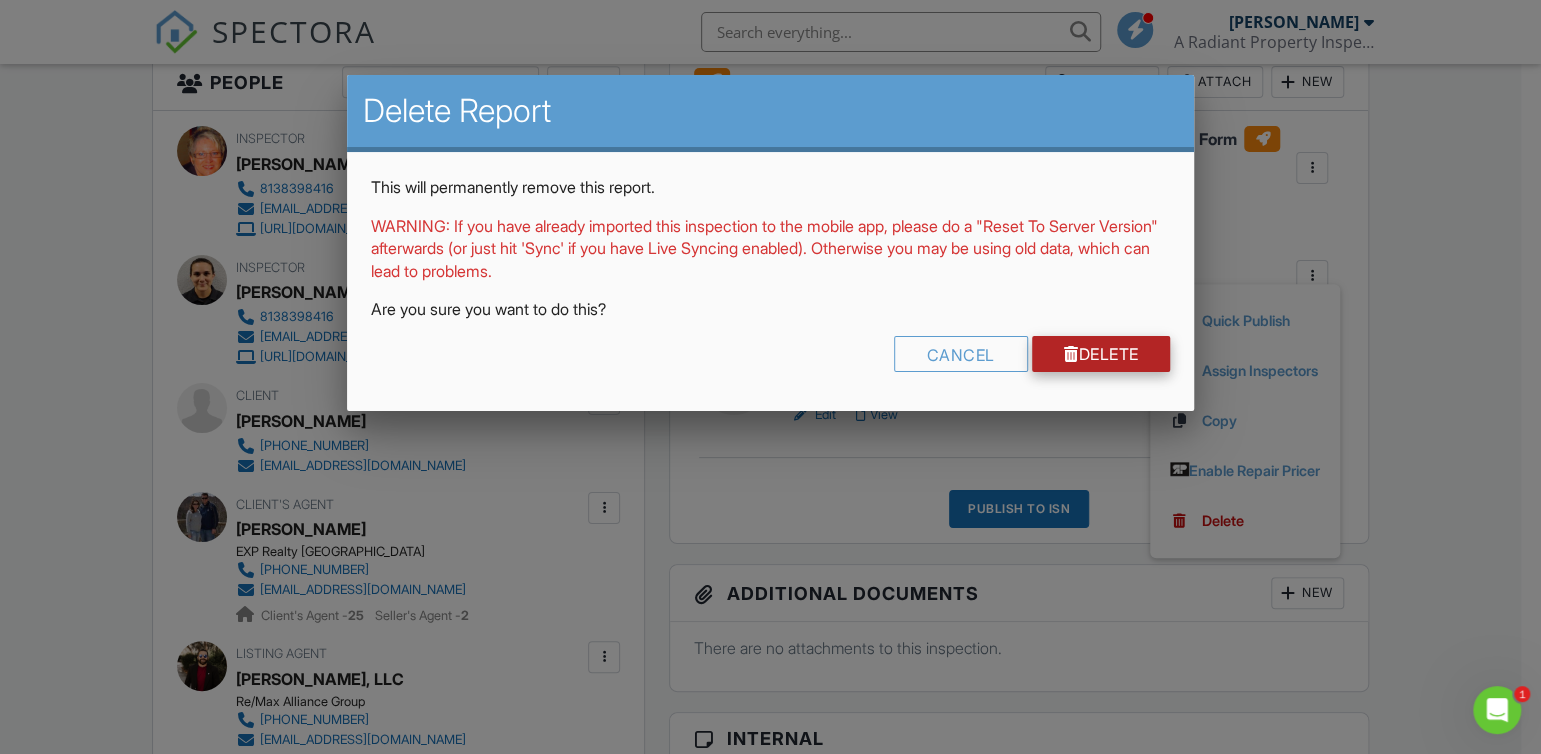 click on "Delete" at bounding box center (1101, 354) 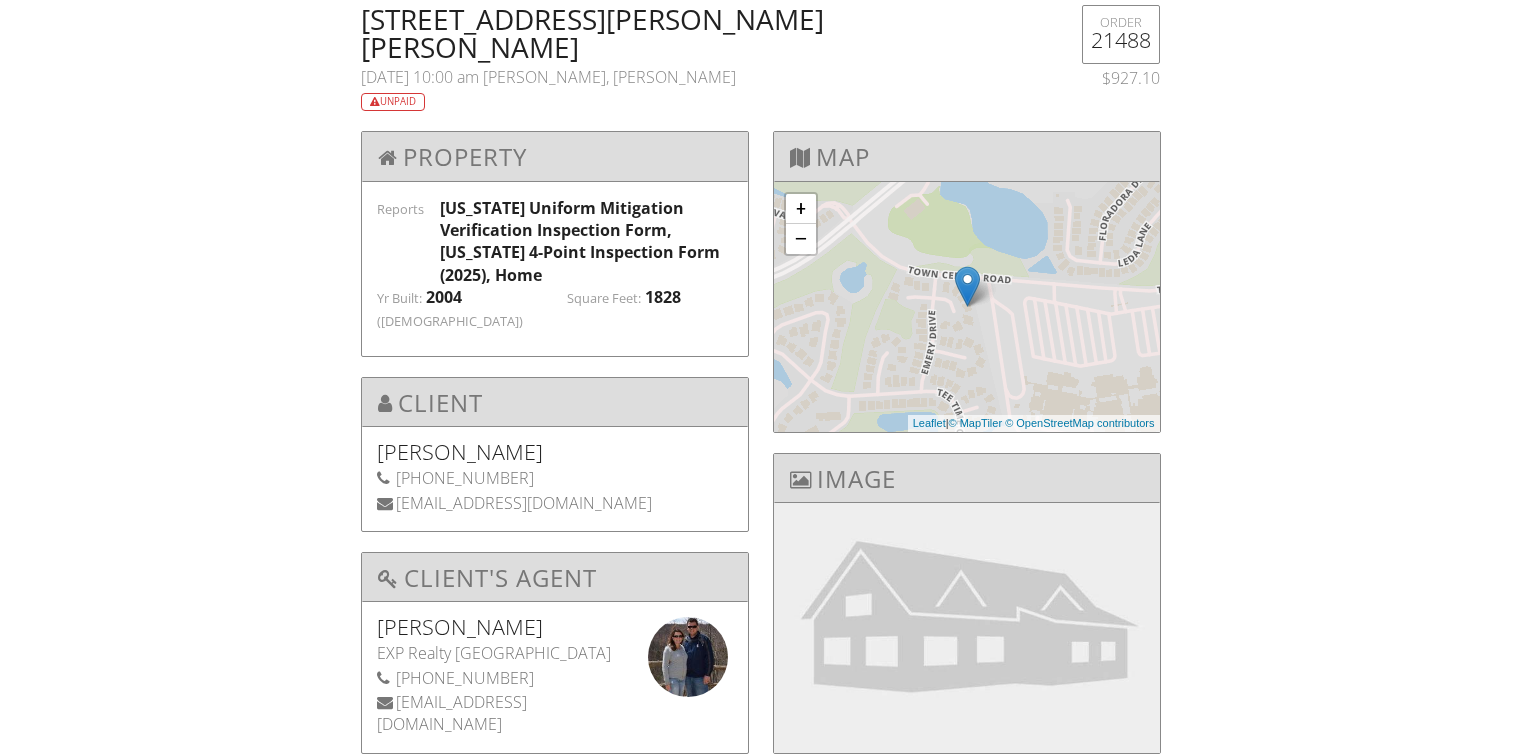 scroll, scrollTop: 0, scrollLeft: 0, axis: both 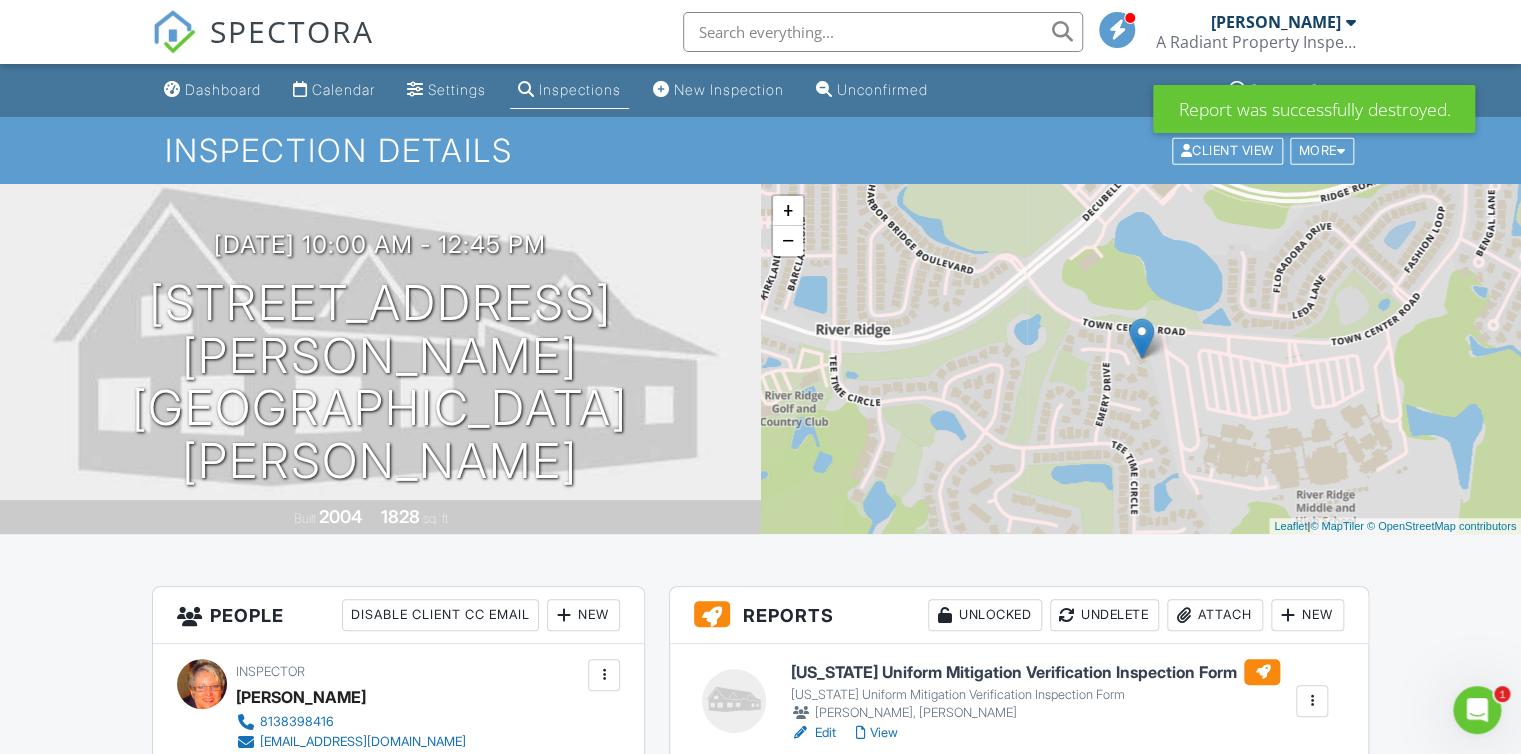 click on "Dashboard
Calendar
Settings
Inspections
New Inspection
Unconfirmed
Support Center
Inspection Details
Client View
More
Property Details
Reschedule
Reorder / Copy
Share
Cancel
Delete
Print Order
Convert to V9
07/11/2025 10:00 am
- 12:45 pm
11443 Marsh Creek Ct
New Port Richey, FL 34654
Built
2004
1828
sq. ft.
+ − Leaflet  |  © MapTiler   © OpenStreetMap contributors
Reports
Unlocked
Undelete
Attach
New
Florida Uniform Mitigation Verification Inspection Form
Florida Uniform Mitigation Verification Inspection Form
Eileen Colliflower, Hannah Cook
Edit
View
Quick Publish
Assign Inspectors
Copy
Enable Repair Pricer
Delete" at bounding box center [760, 1337] 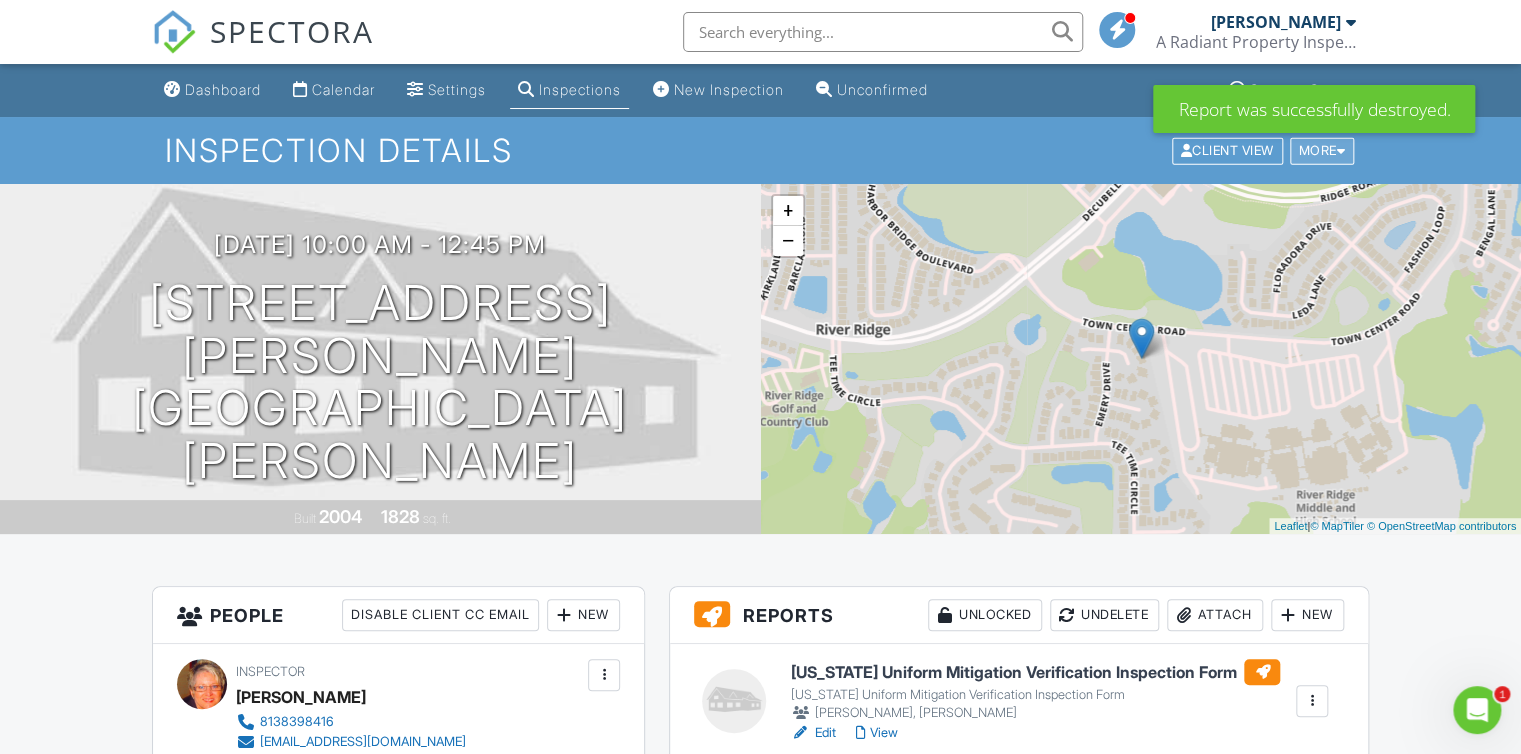 click on "More" at bounding box center [1322, 150] 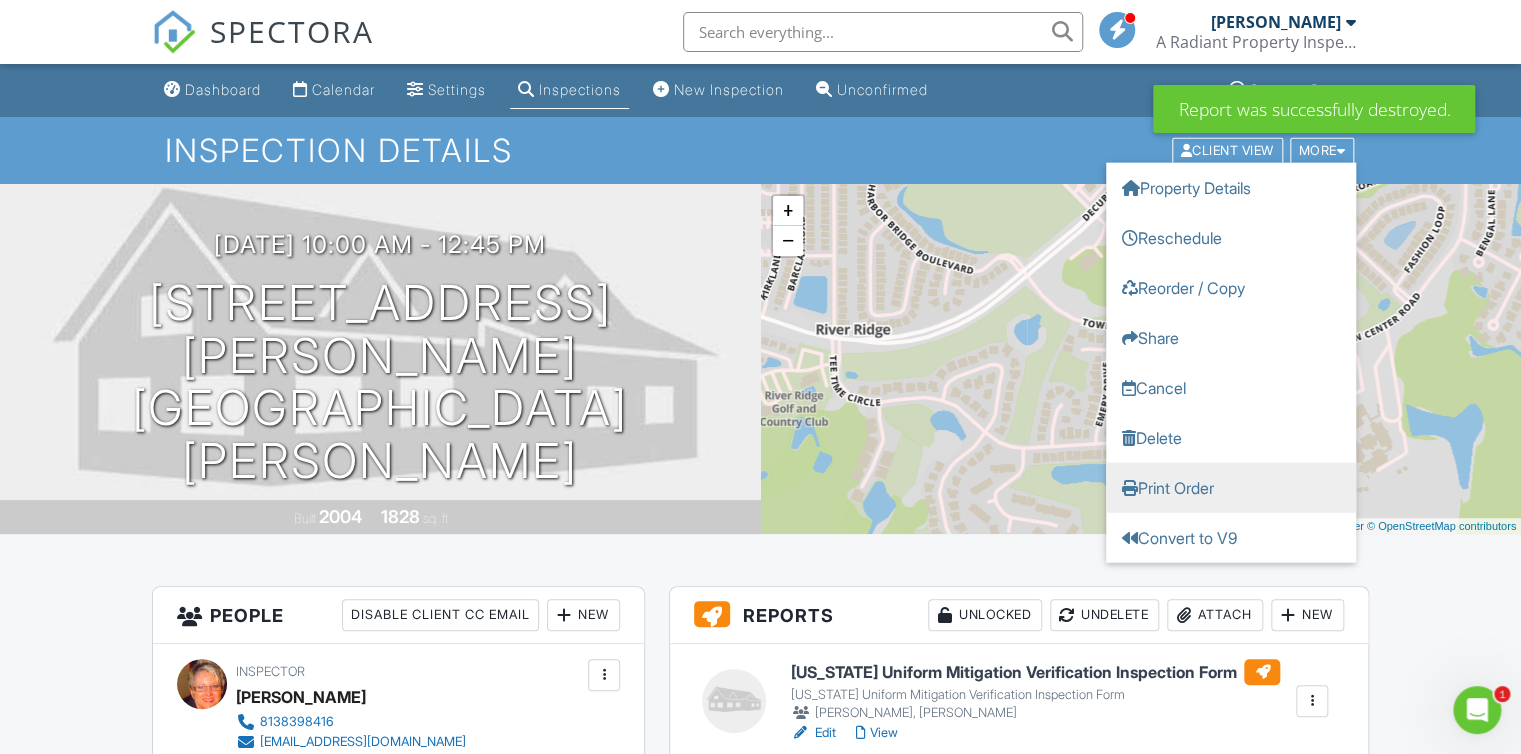 click on "Print Order" at bounding box center (1231, 487) 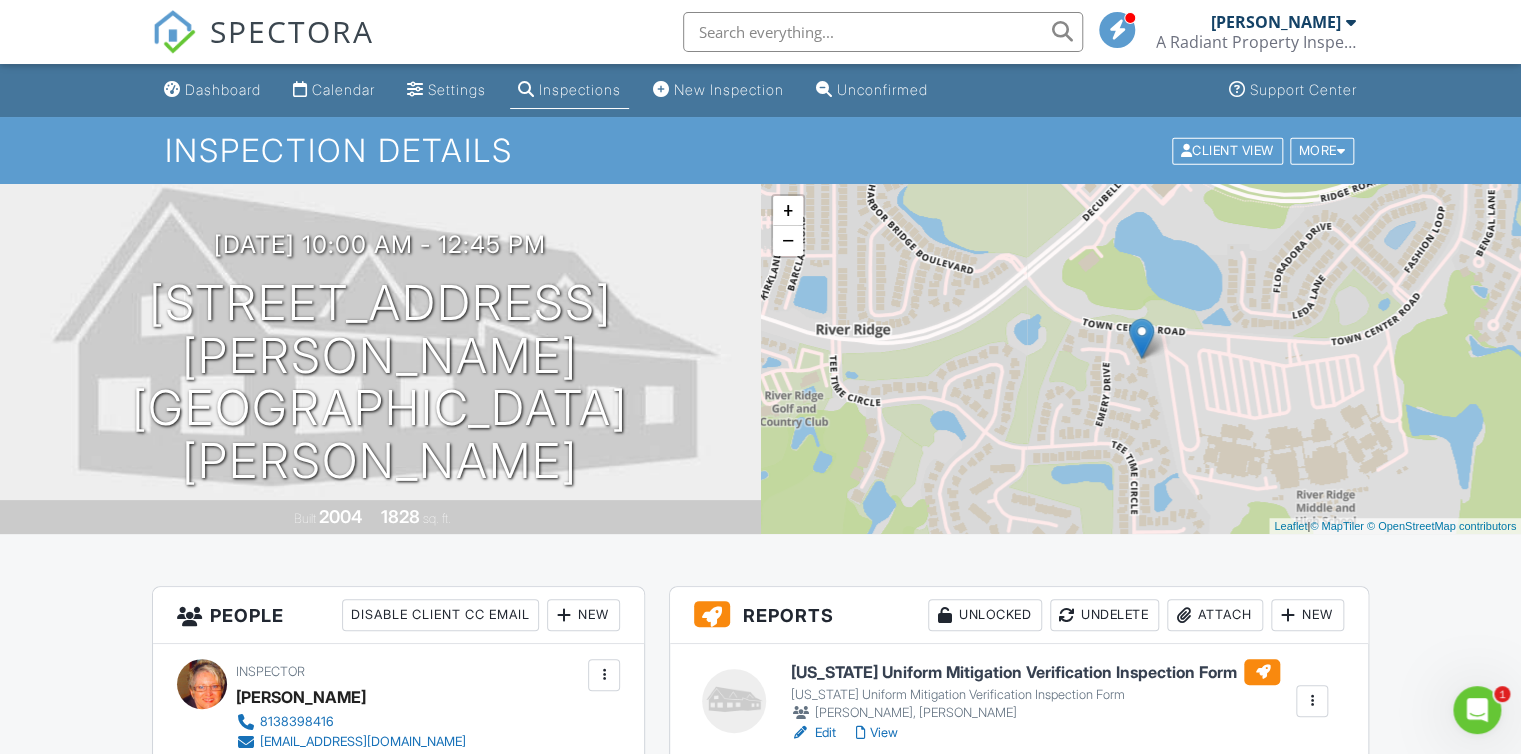 click at bounding box center [1288, 615] 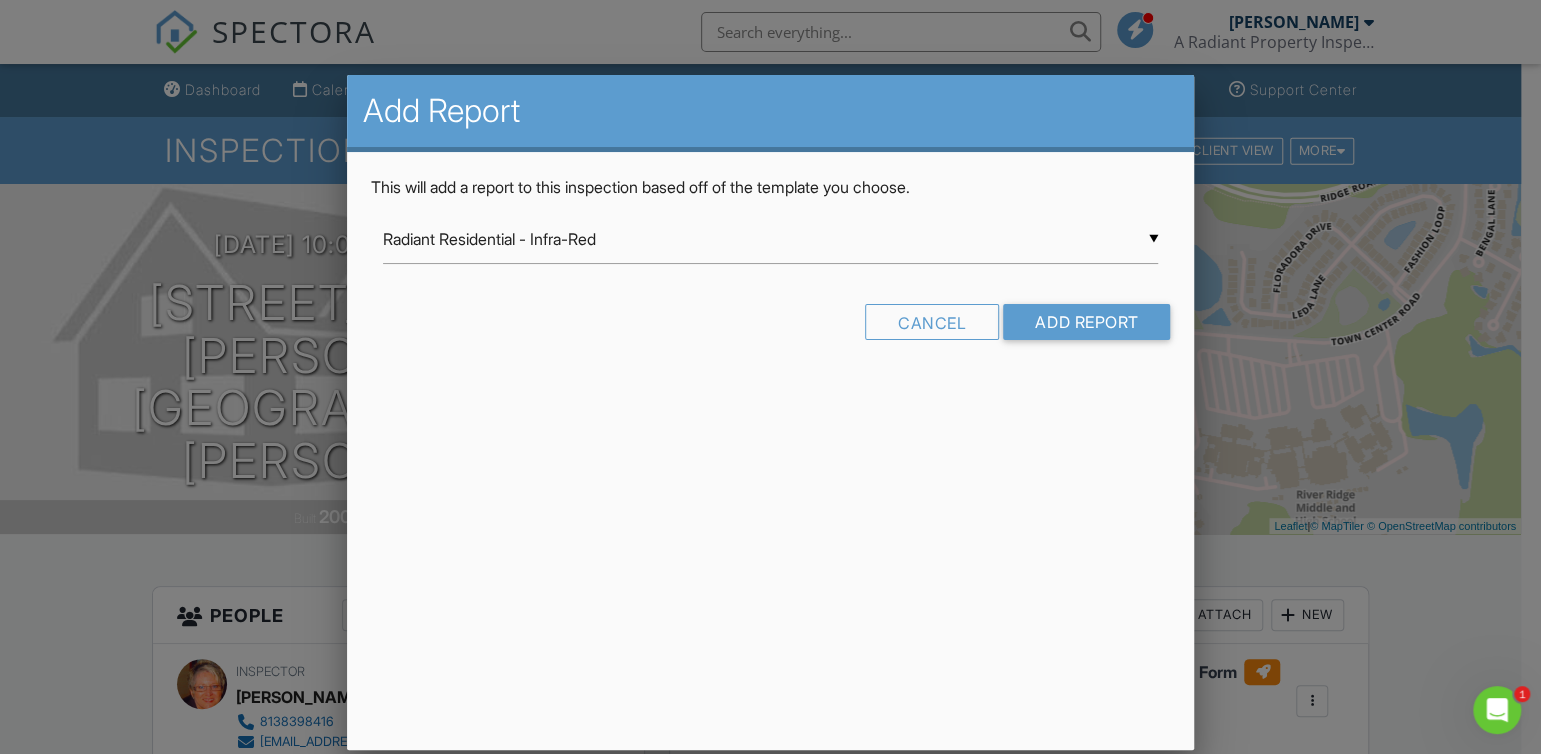 click on "▼ Radiant Residential - Infra-Red Radiant Residential - Infra-Red Radiant Mold and Air Quality Inspection Radiant Mold Assessment Radiant Post Storm Assessment Above Water Dock and Seawall Report  Citizens Roof Condition Certification Commercial Inspection - PCA (ASTM) Radiant Property Inspection Dock and Seawall In Water Report FHA Property Condition Screening Checklist Florida 4-Point Inspection Form (2025) Florida Citizens 4-Point Inspection Form New Florida Uniform Mitigation Verification Inspection Form  Florida Wood Destroying Organisms Inspection Report Glow Sewer Lateral Inspection   Radiant "Apartment" Property Assessment Radiant "Commercial" Inspection Radiant "Condo" Inspection V2 Radiant "Day Care" Property Assessment - Radiant "Home" Inspection - Aruba Radiant "Home" Inspection v2 Radiant "Investment" Inspection  Radiant Lead Based Paint Inspection Radiant "Multiplex" Inspection  Radiant "Pool" Inspection  Radiant Sewer Lateral Inspection  Radiant "Storm Damage - Investor" Home Inspectio" at bounding box center (771, 239) 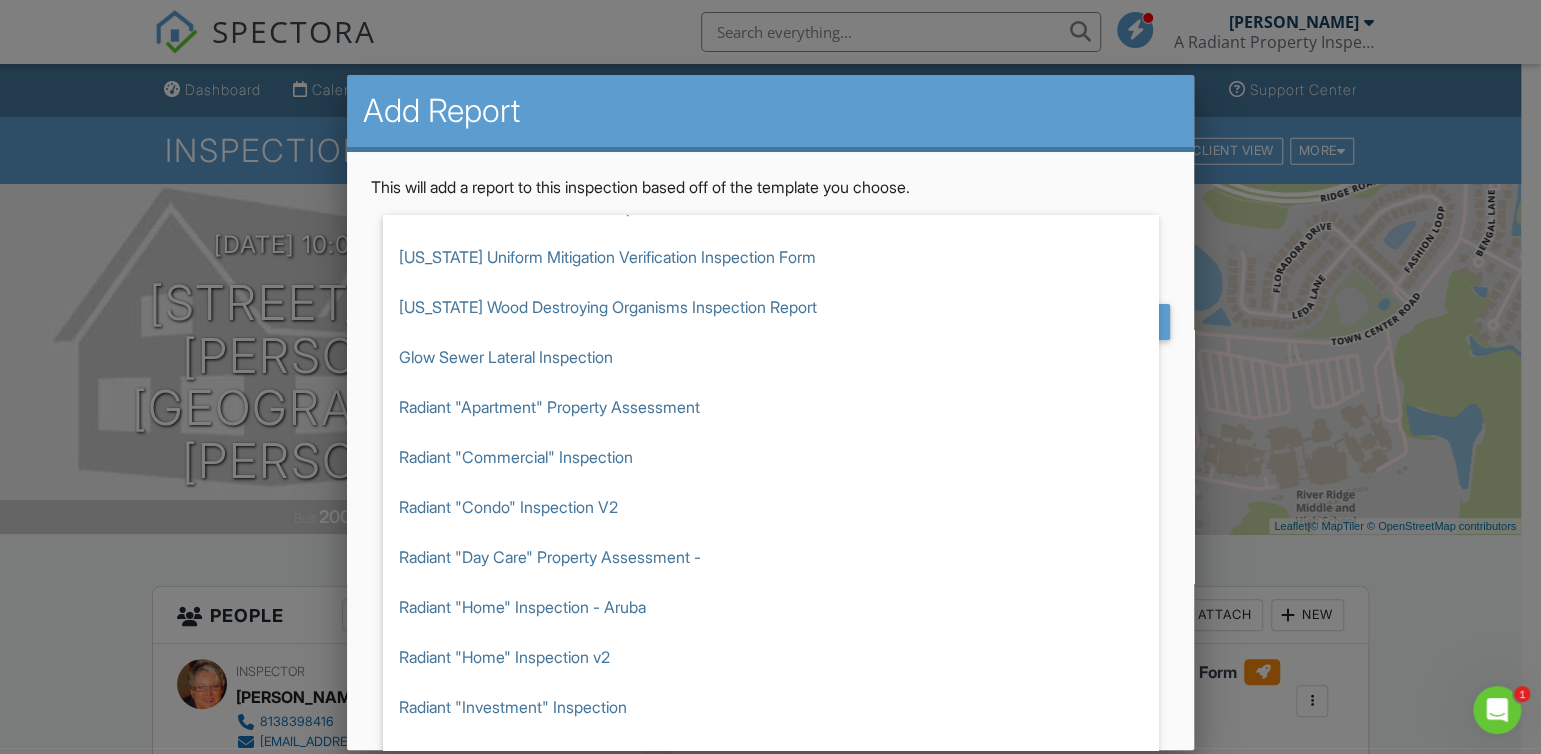 scroll, scrollTop: 666, scrollLeft: 0, axis: vertical 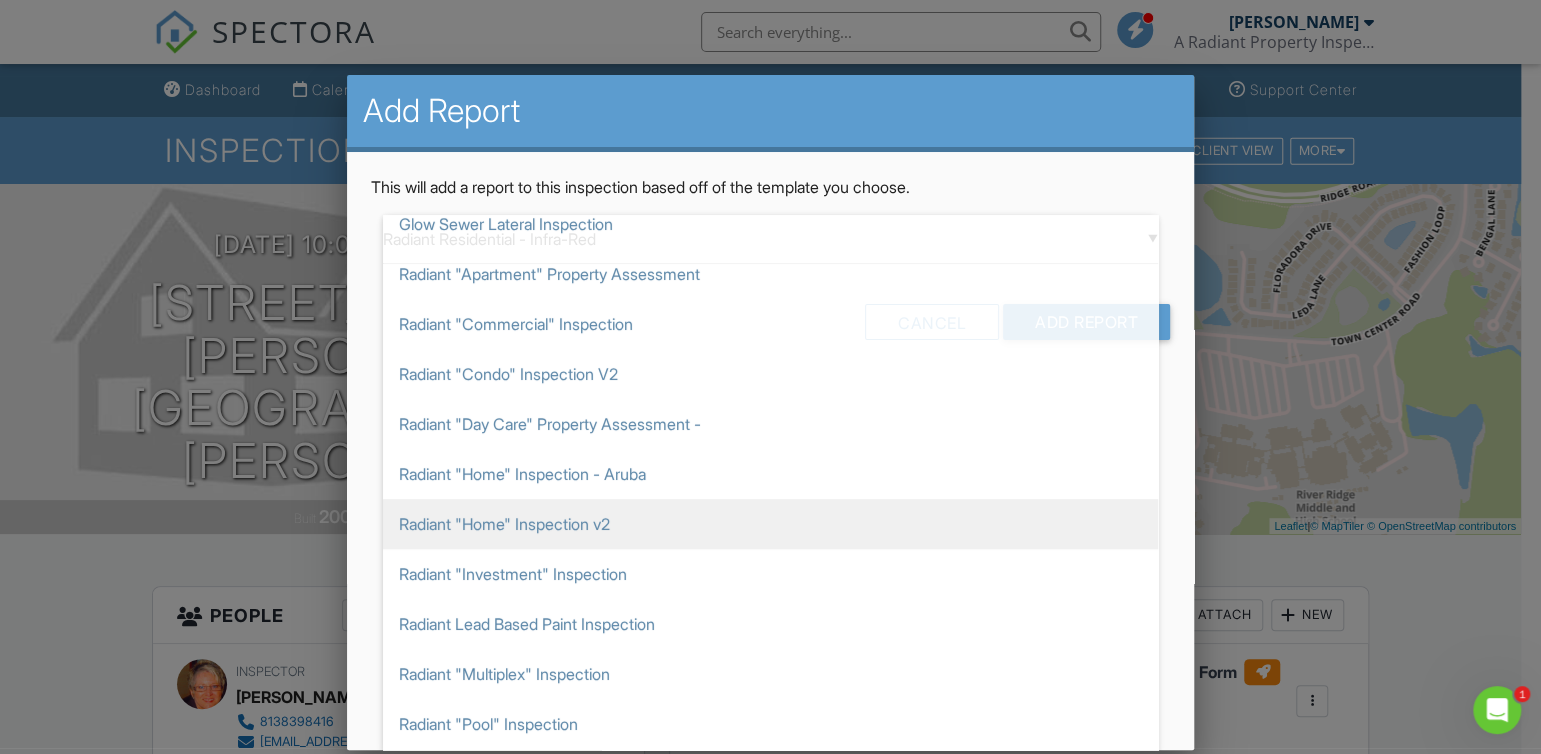 click on "Radiant "Home" Inspection v2" at bounding box center [770, 524] 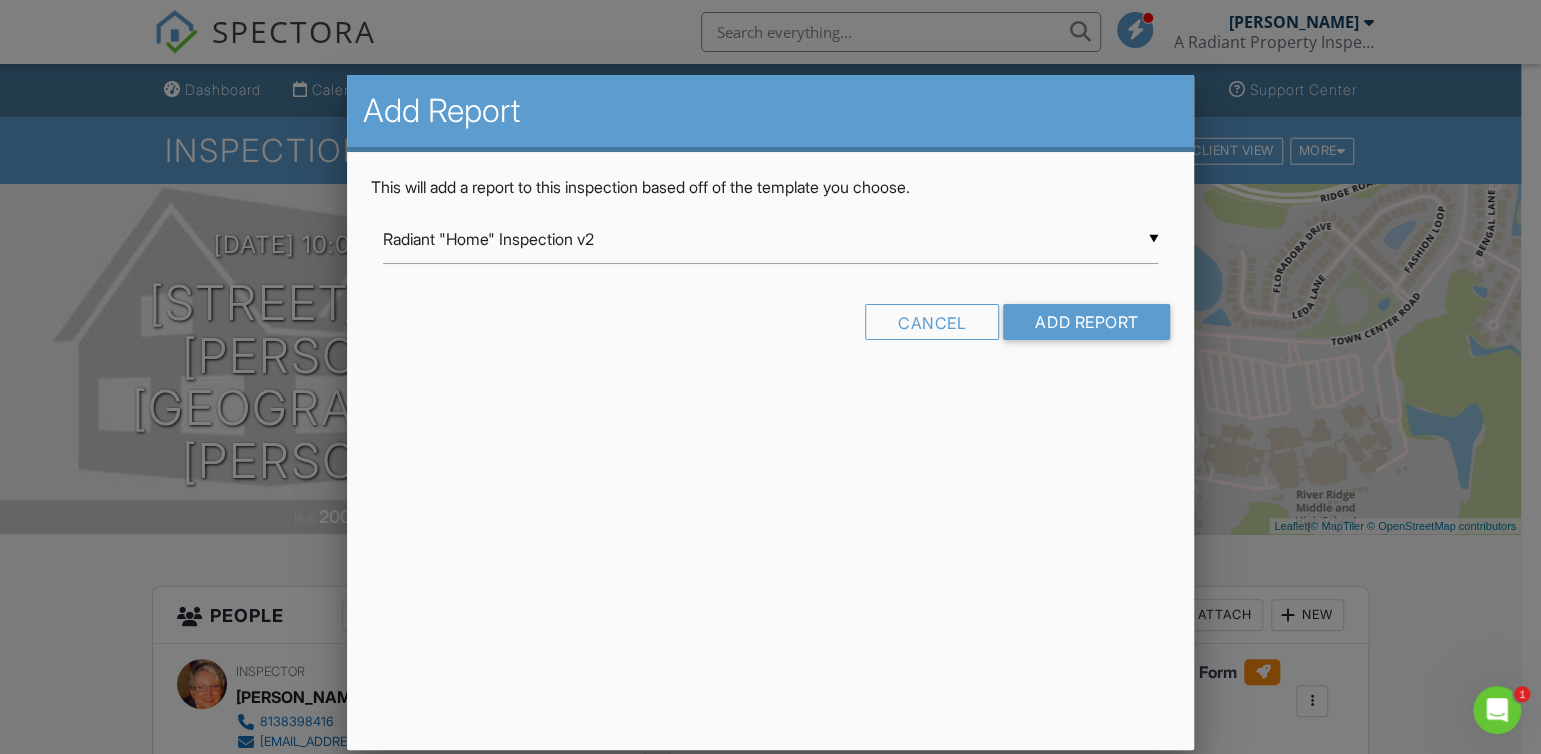 scroll, scrollTop: 0, scrollLeft: 0, axis: both 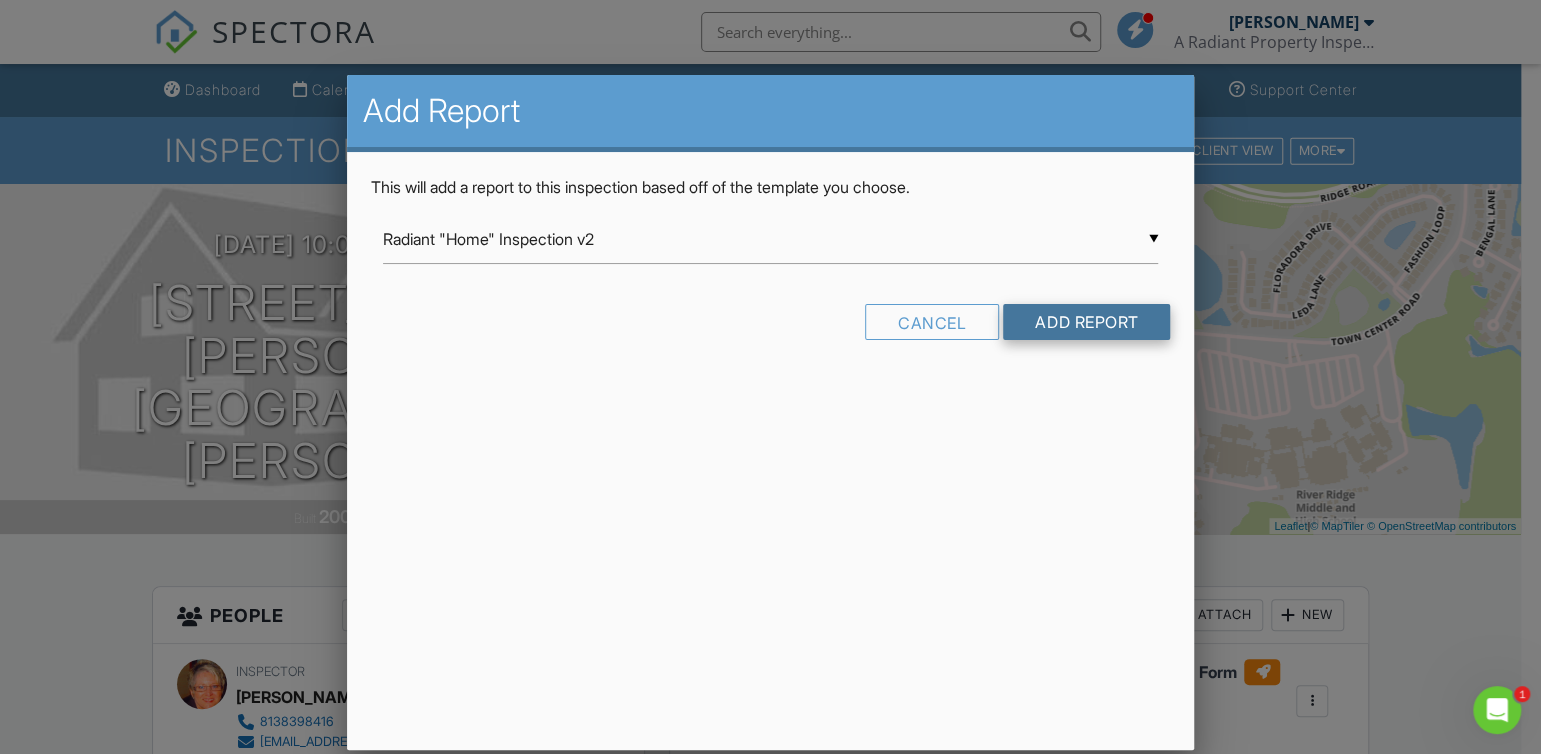click on "Add Report" at bounding box center (1086, 322) 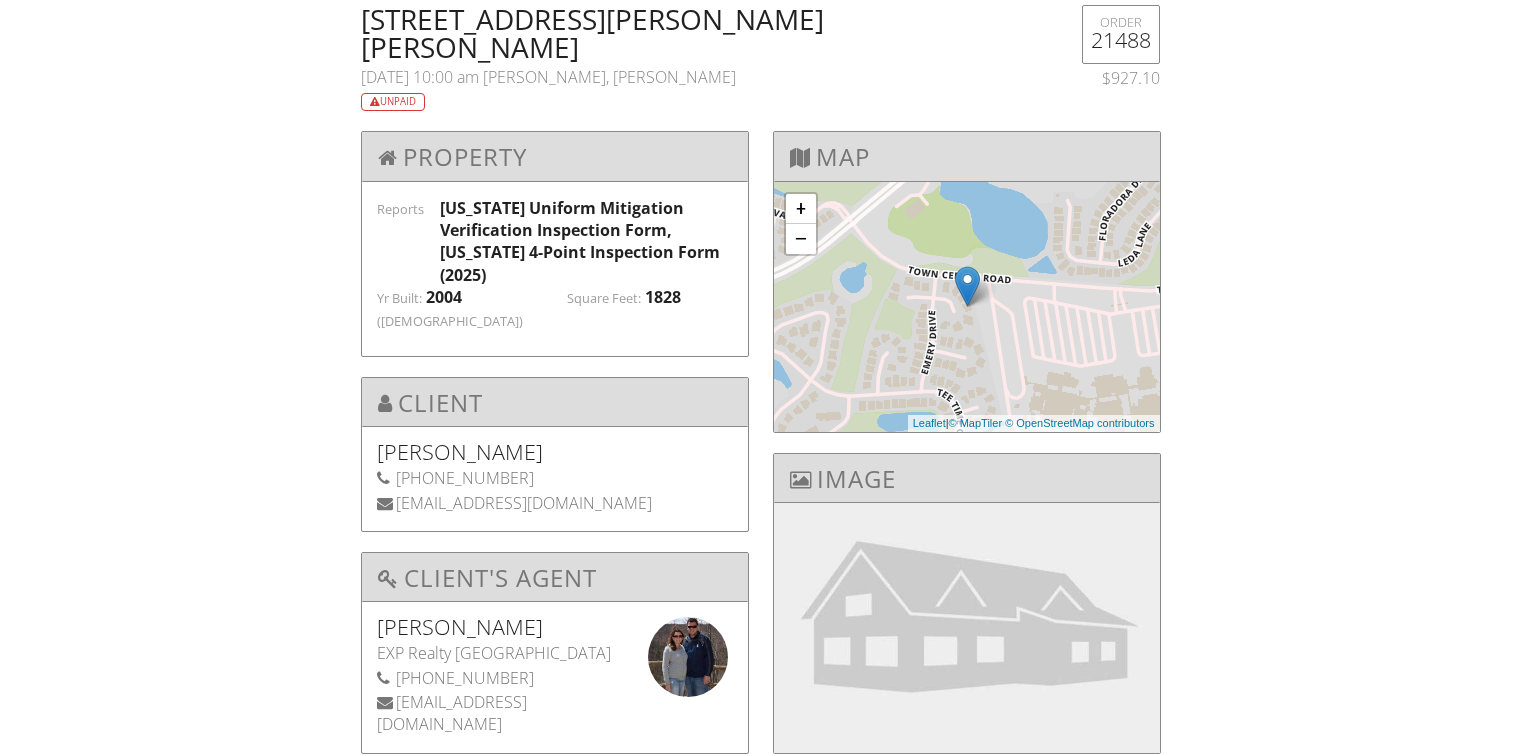 scroll, scrollTop: 0, scrollLeft: 0, axis: both 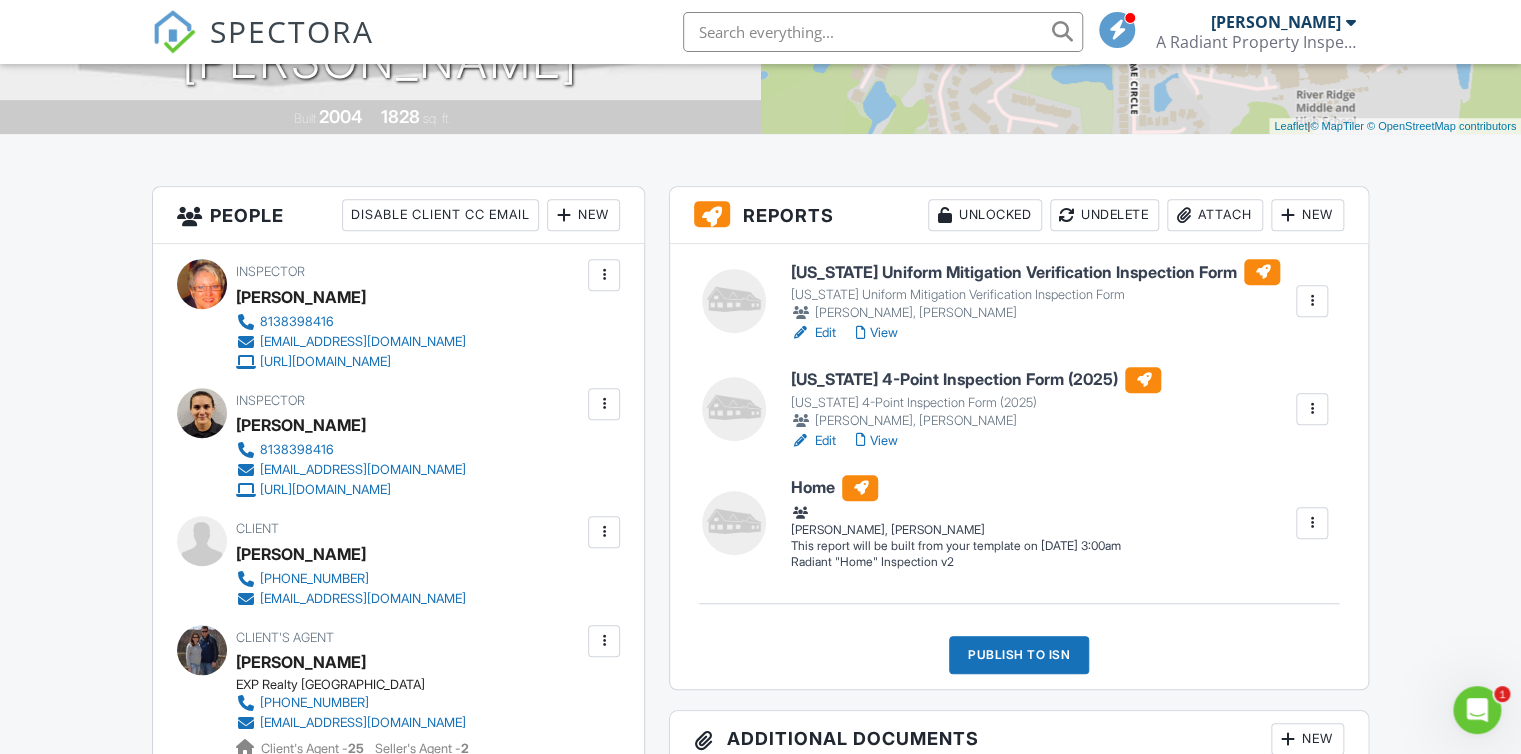 click at bounding box center (1312, 523) 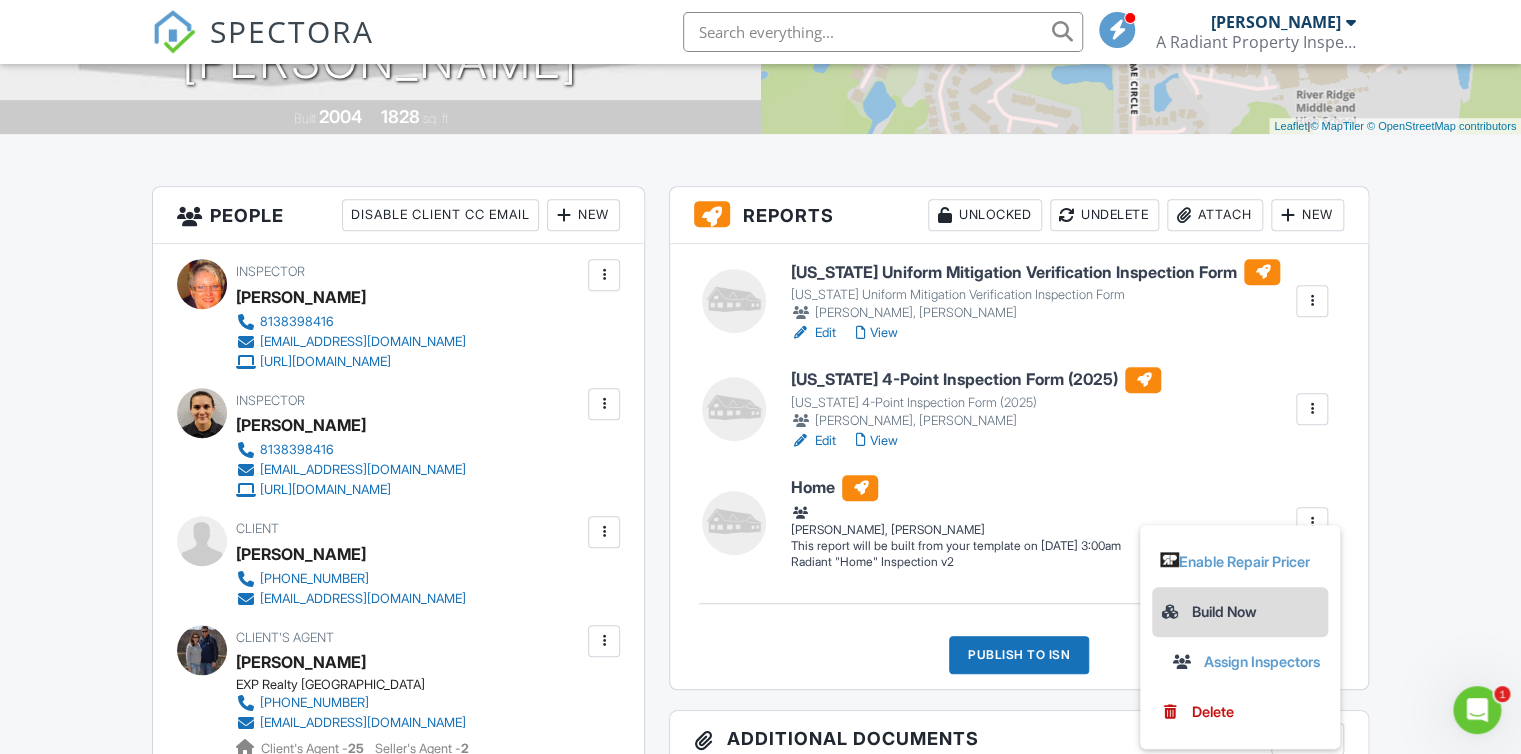 click on "Build Now" at bounding box center (1240, 612) 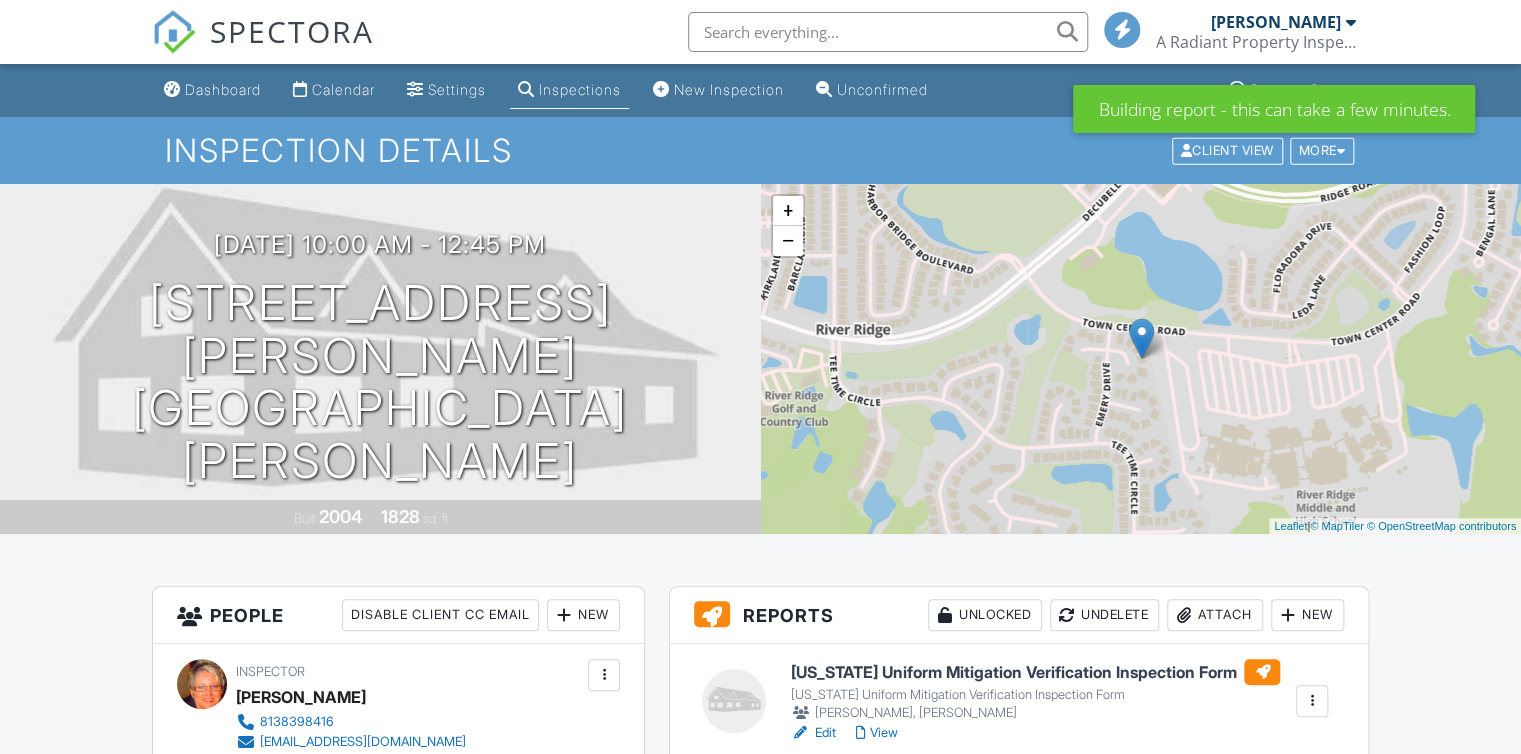 scroll, scrollTop: 267, scrollLeft: 0, axis: vertical 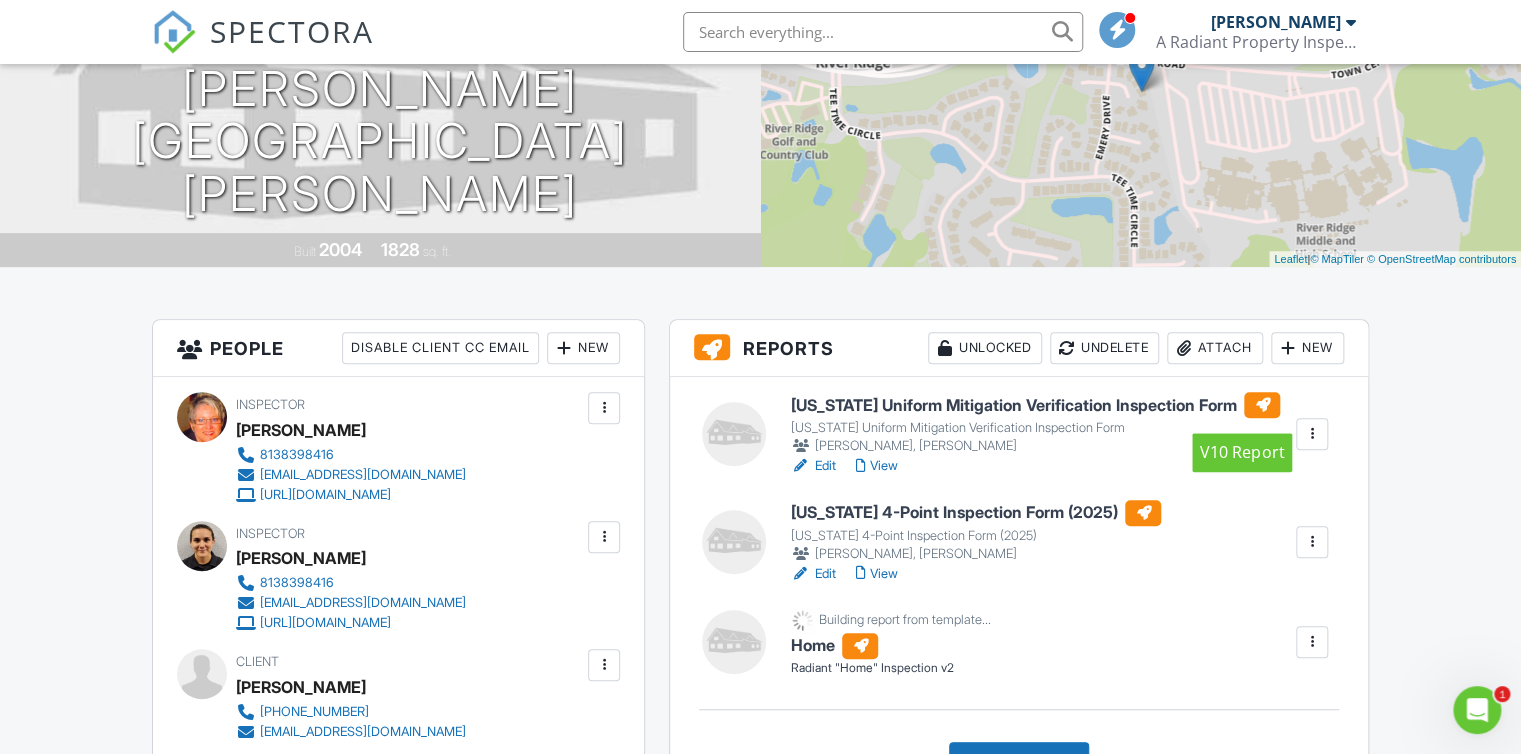 click at bounding box center [1262, 405] 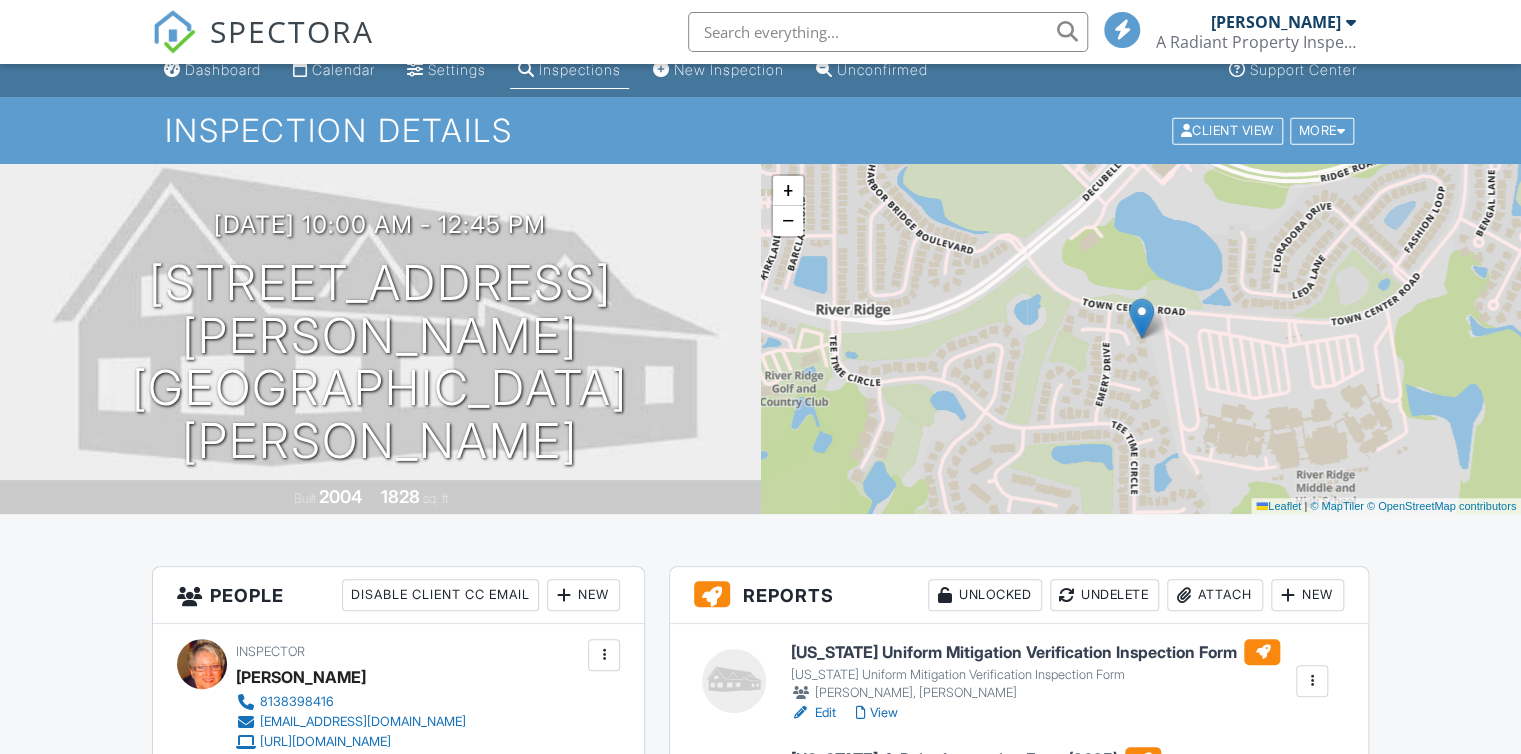 scroll, scrollTop: 400, scrollLeft: 0, axis: vertical 